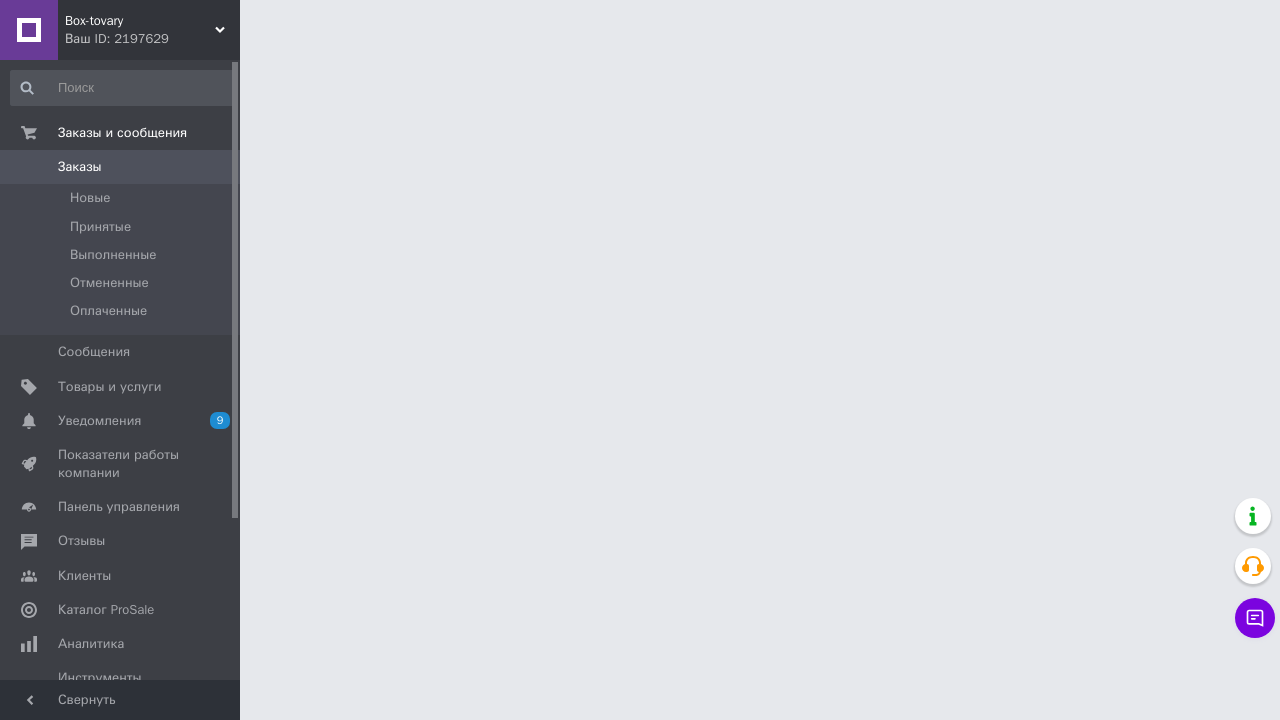 scroll, scrollTop: 0, scrollLeft: 0, axis: both 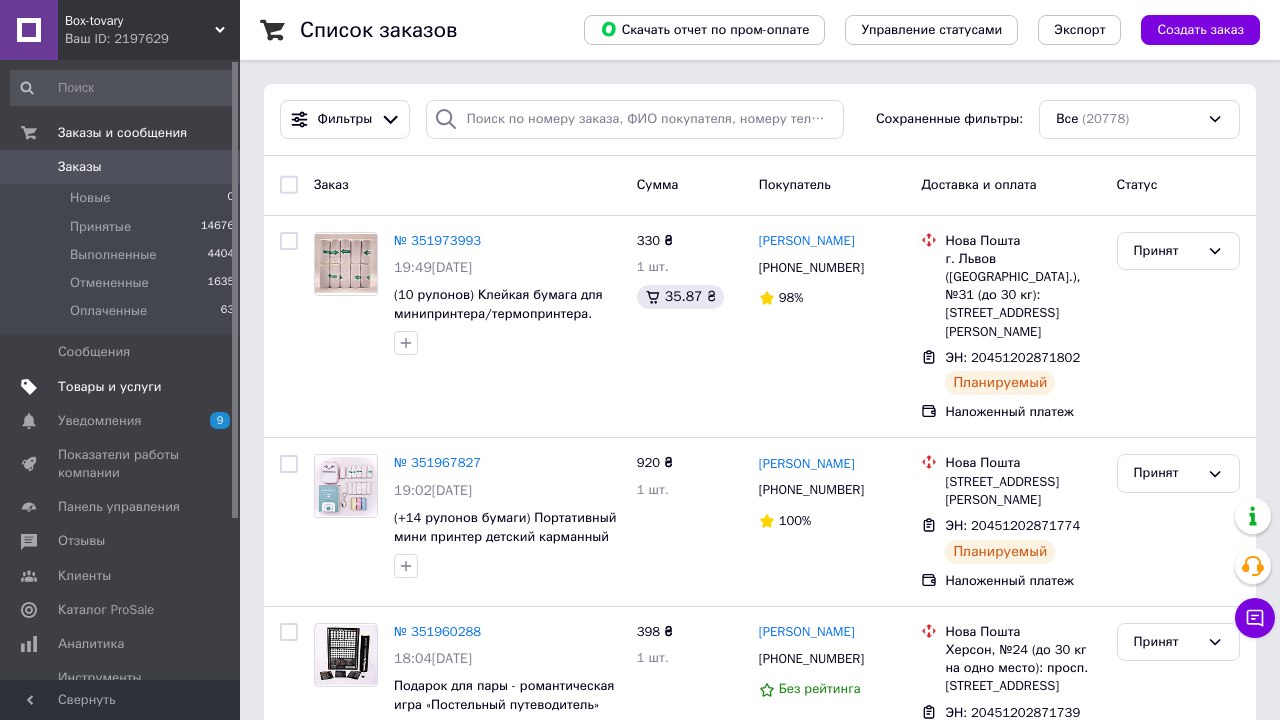click on "Товары и услуги" at bounding box center (121, 387) 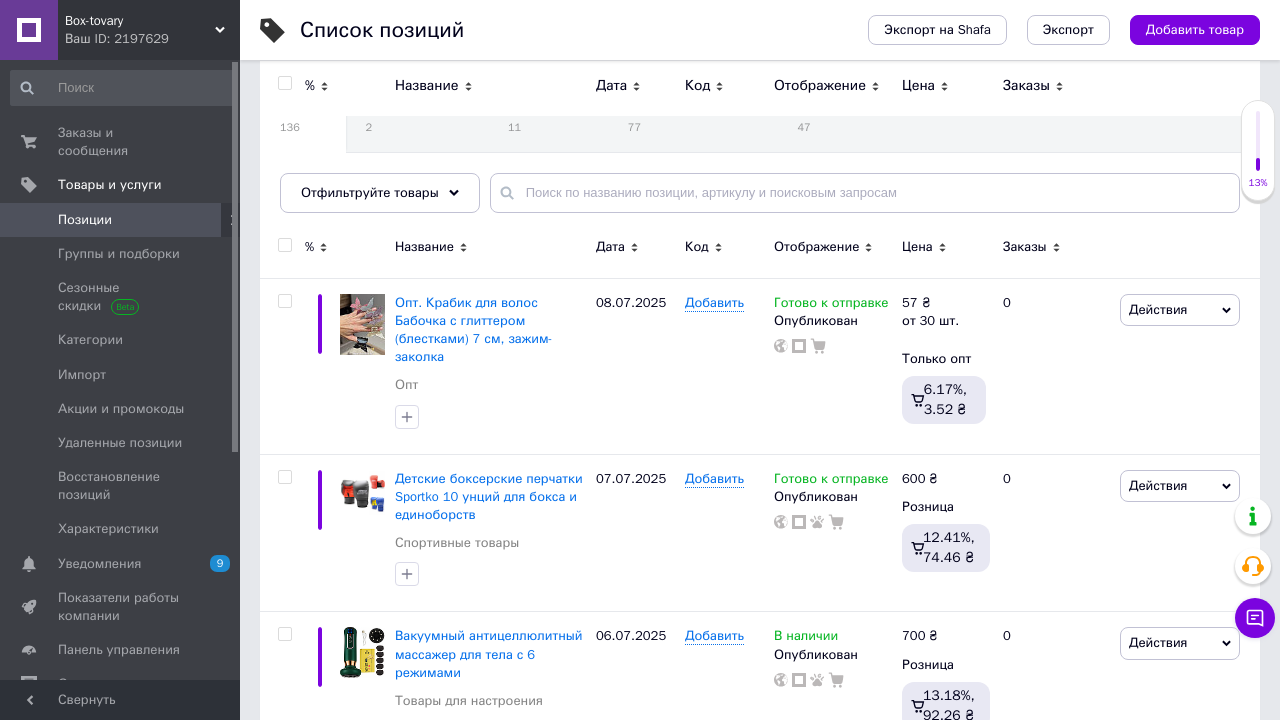 scroll, scrollTop: 50, scrollLeft: 0, axis: vertical 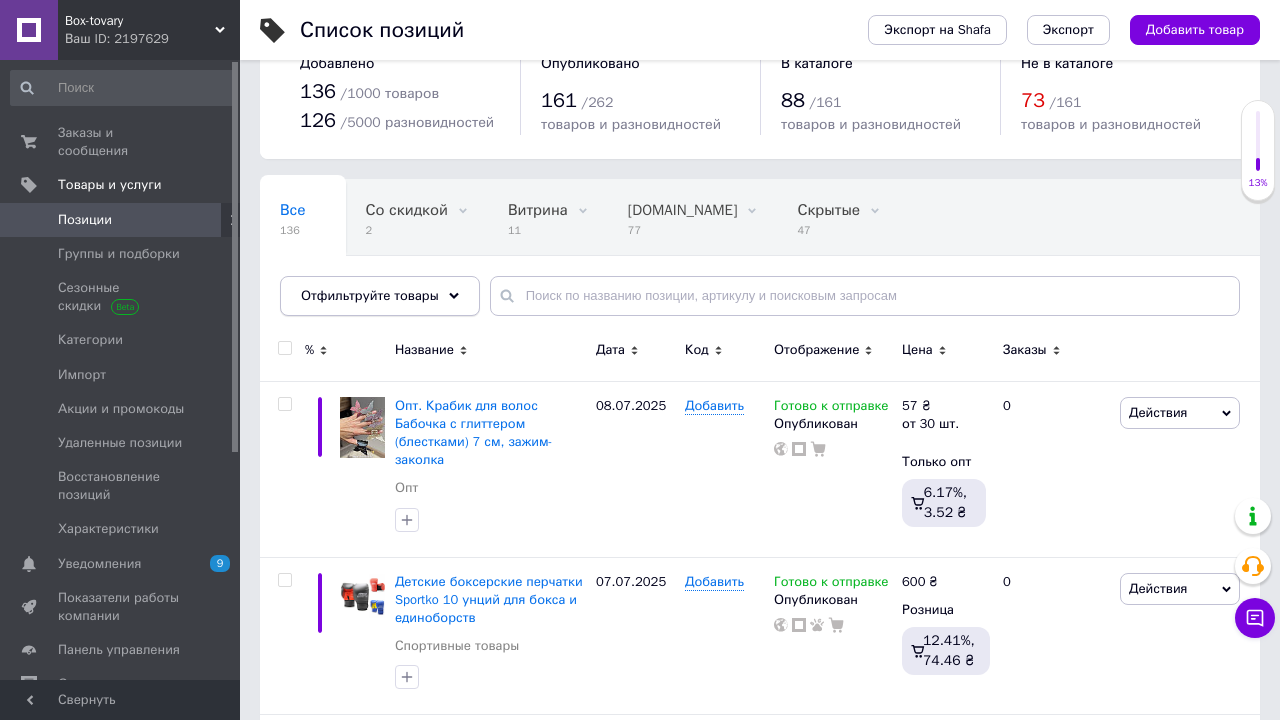 click on "Отфильтруйте товары" at bounding box center (380, 296) 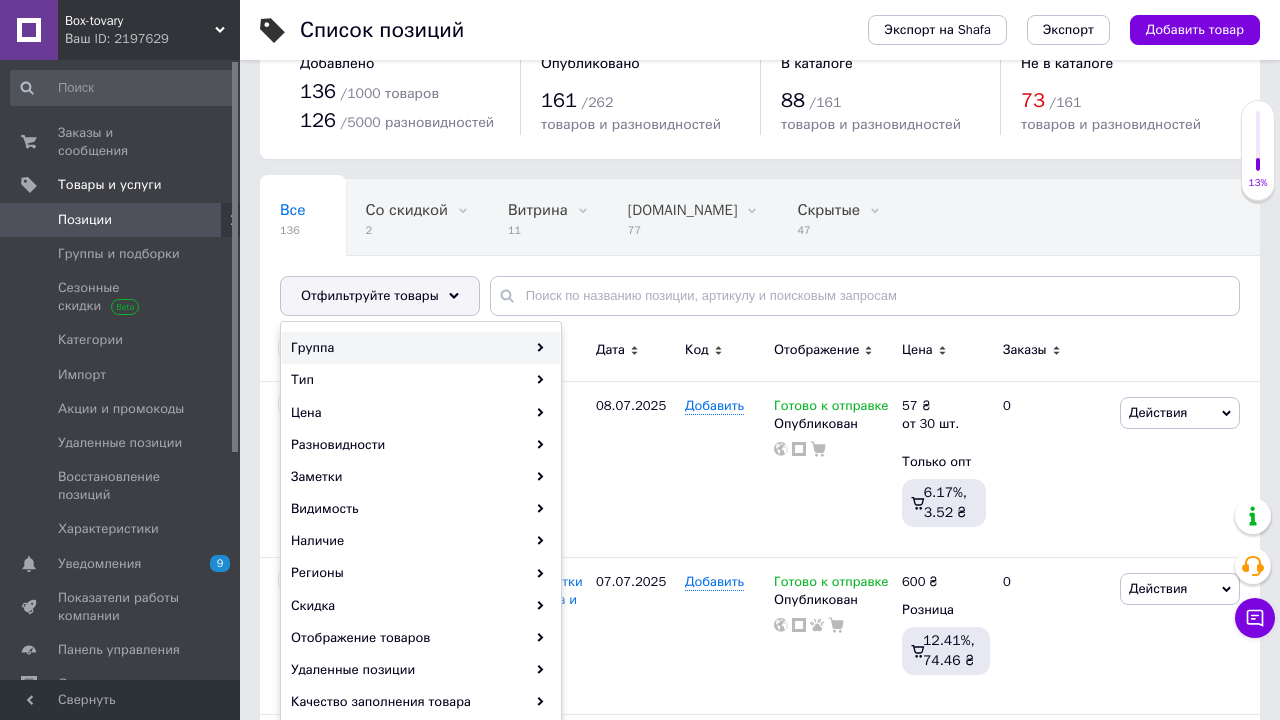 click on "Группа" at bounding box center [421, 348] 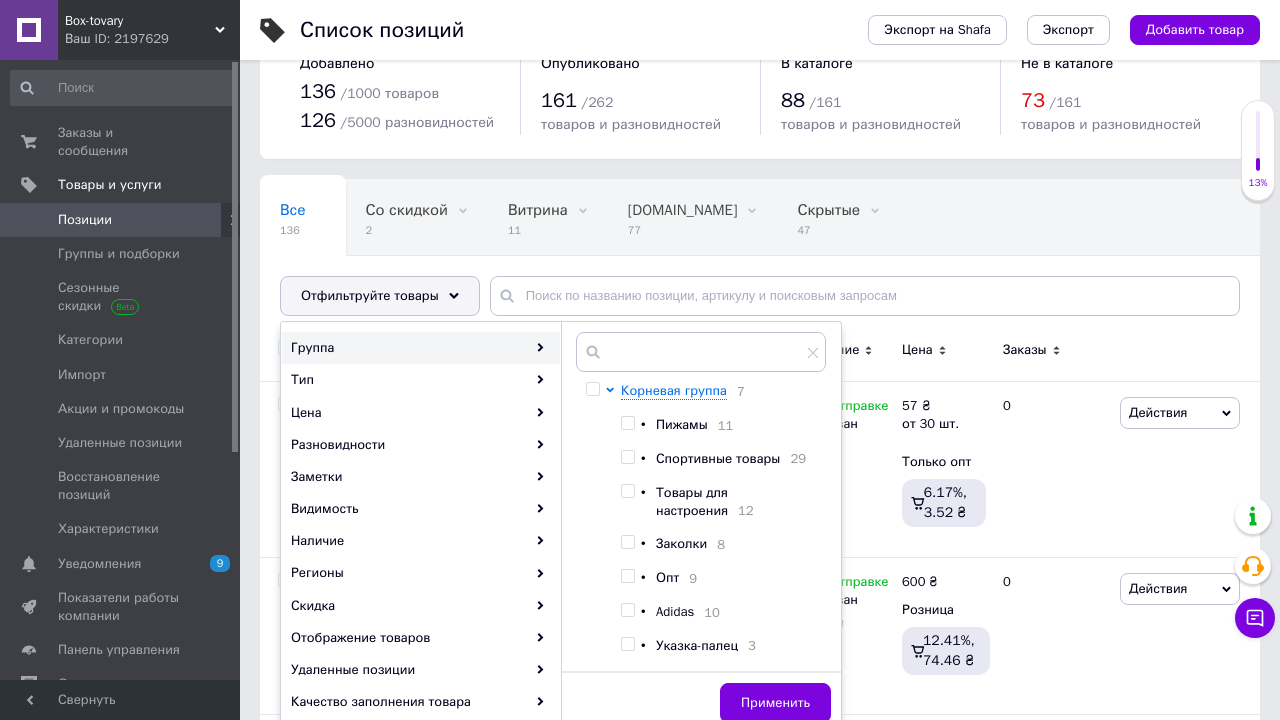 click at bounding box center (627, 542) 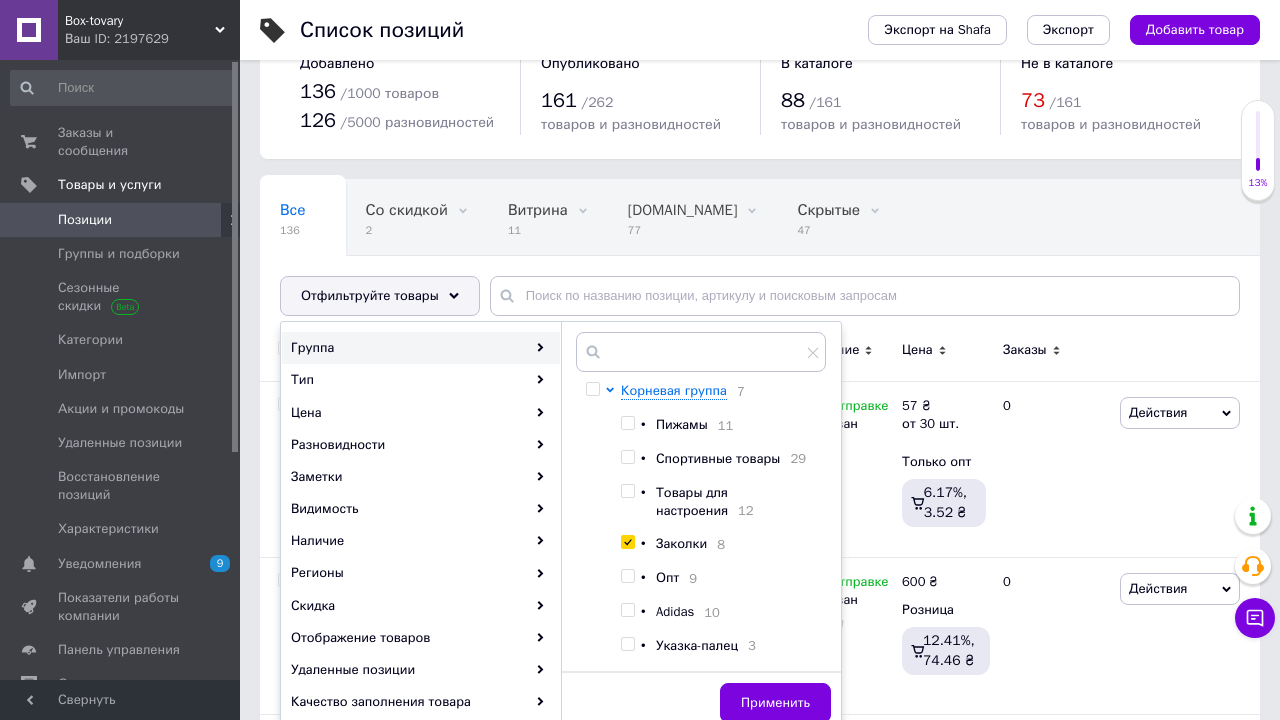 checkbox on "true" 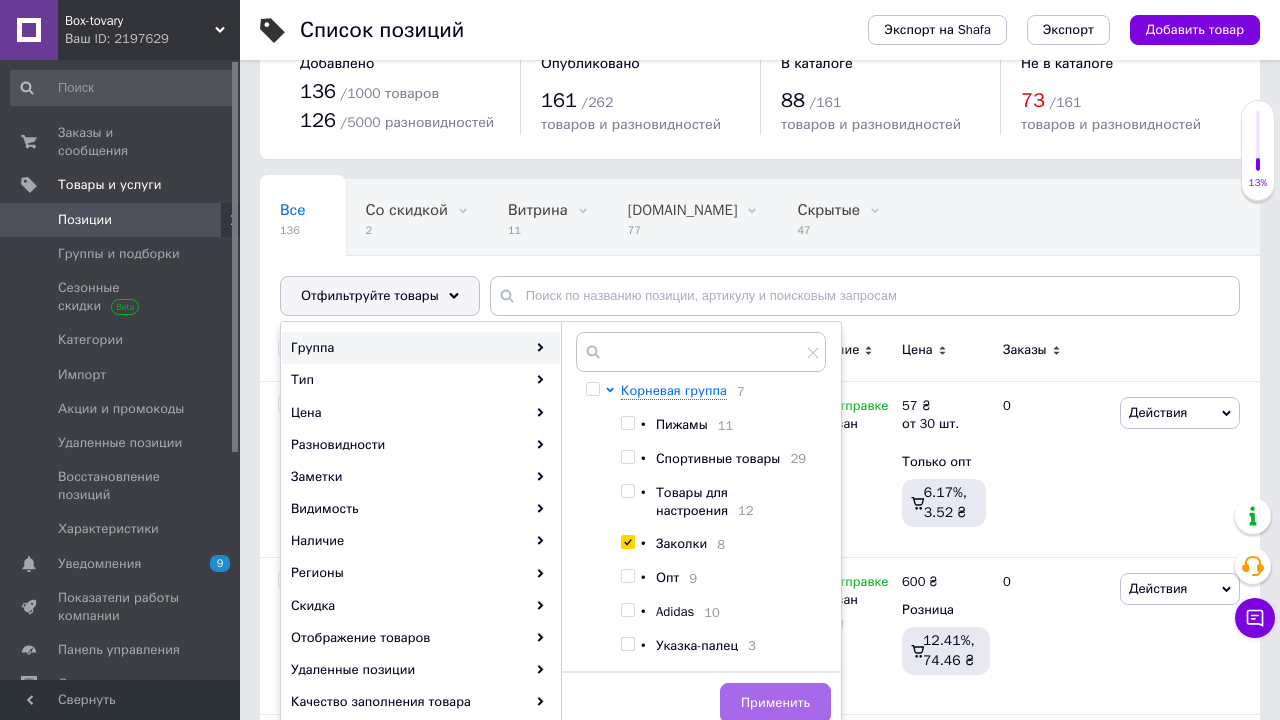 click on "Применить" at bounding box center [775, 703] 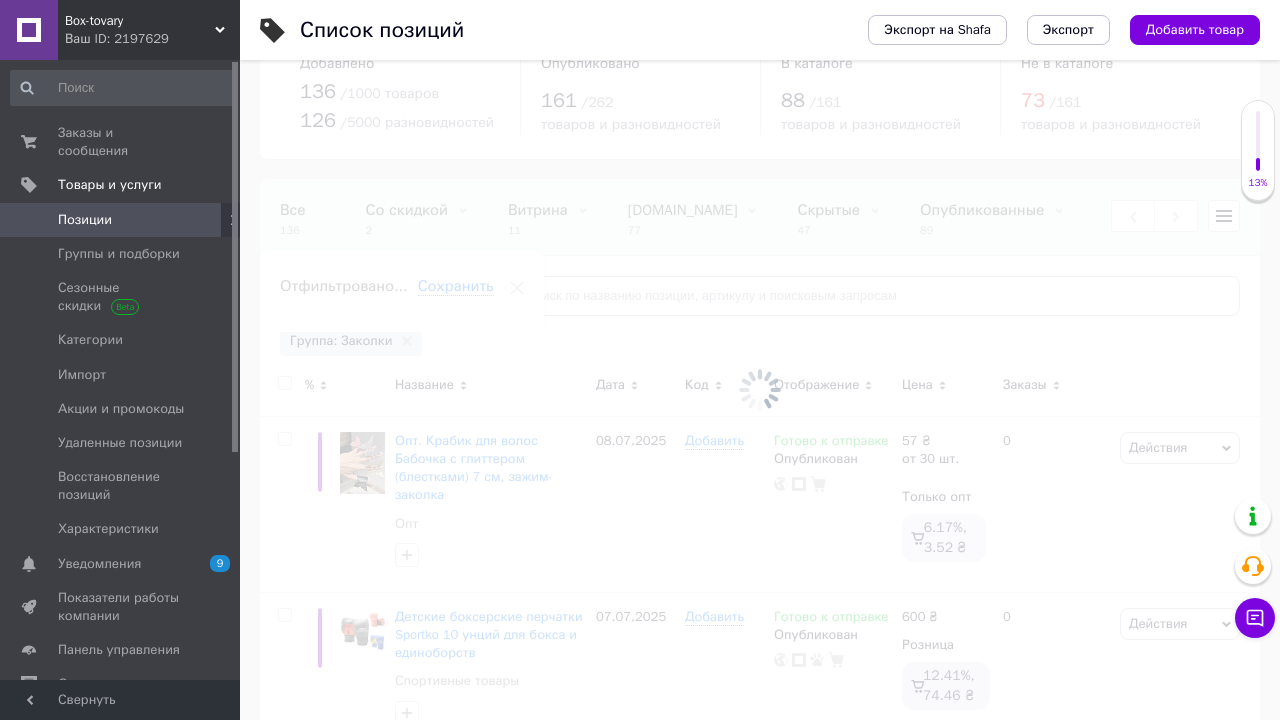 scroll, scrollTop: 0, scrollLeft: 230, axis: horizontal 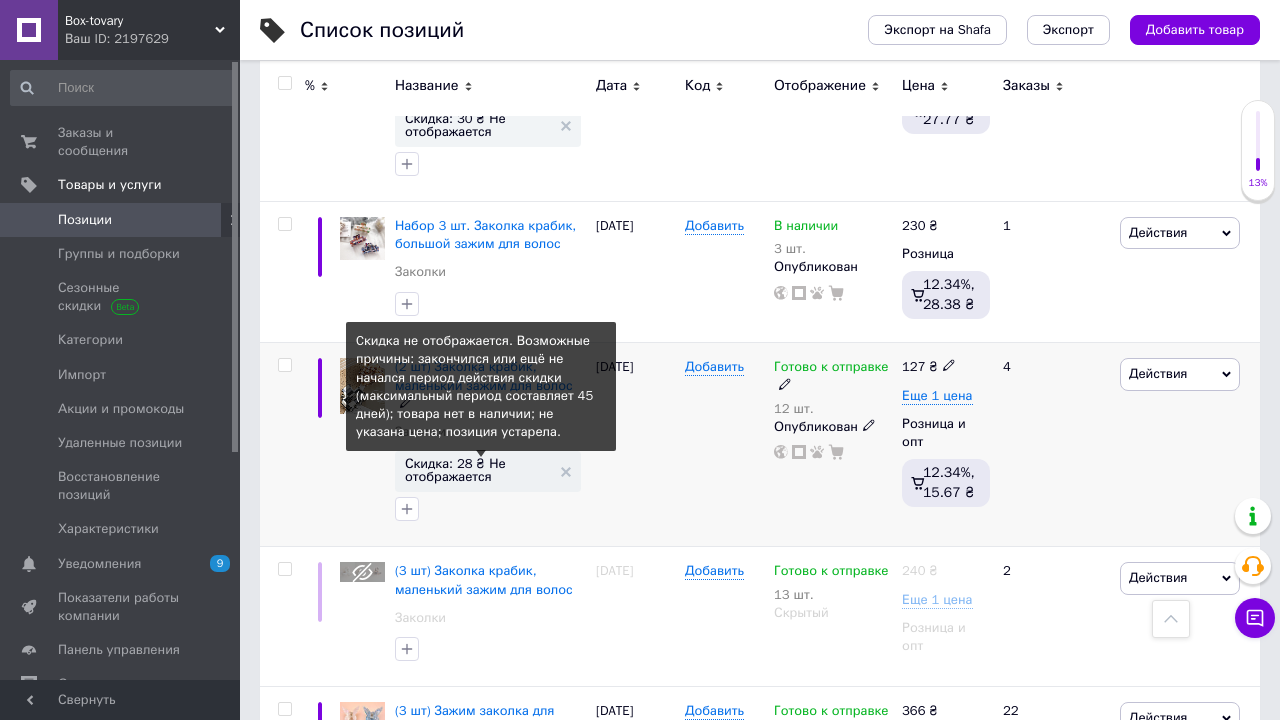 click on "Скидка: 28 ₴ Не отображается" at bounding box center [478, 470] 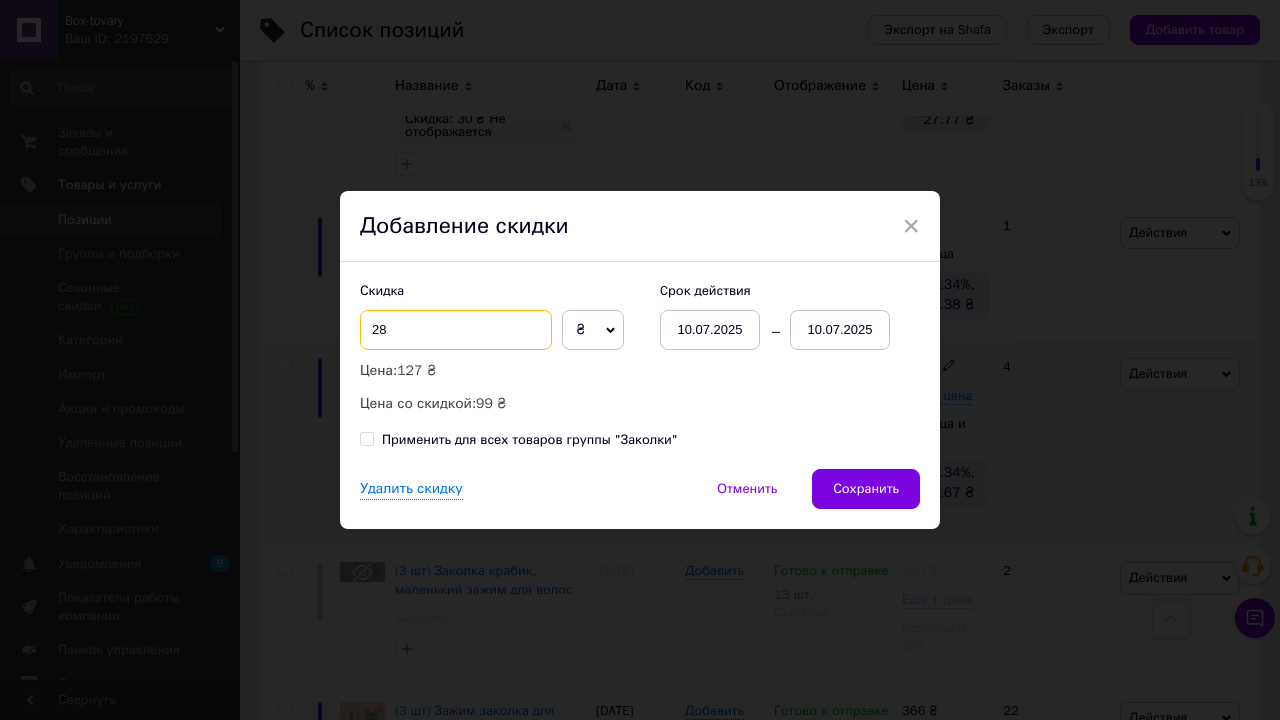 click on "28" at bounding box center [456, 330] 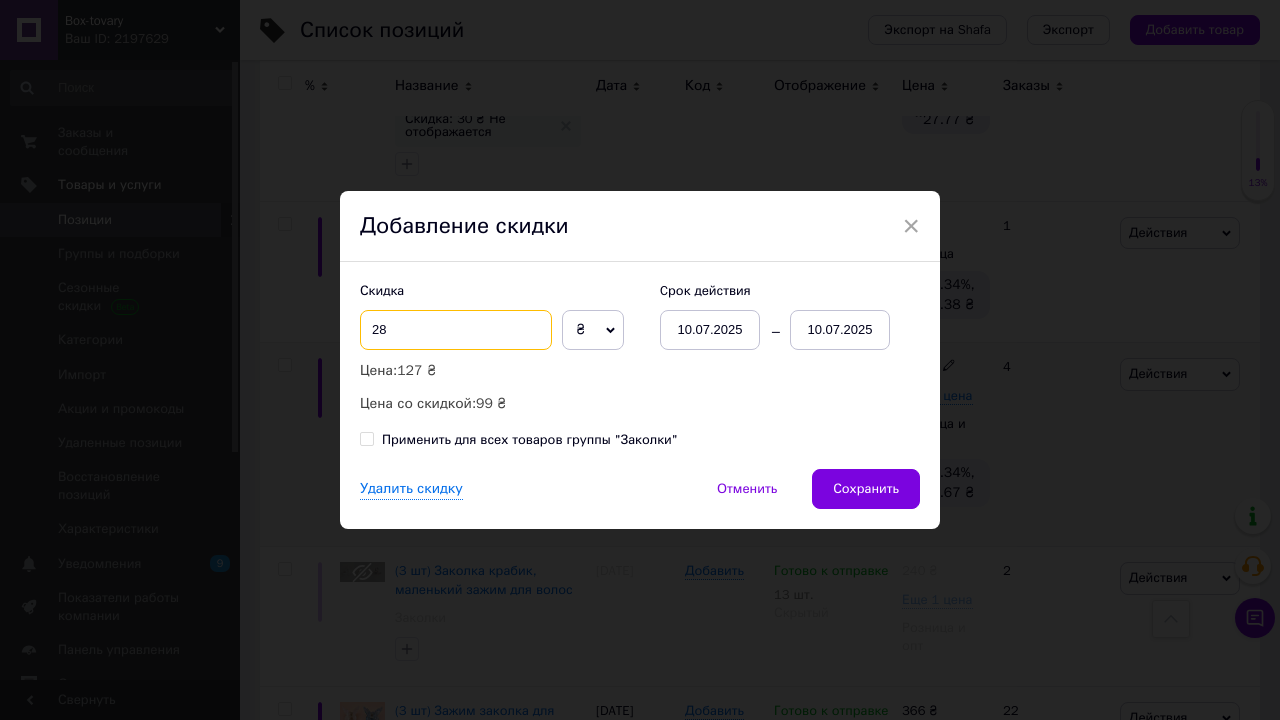 type on "2" 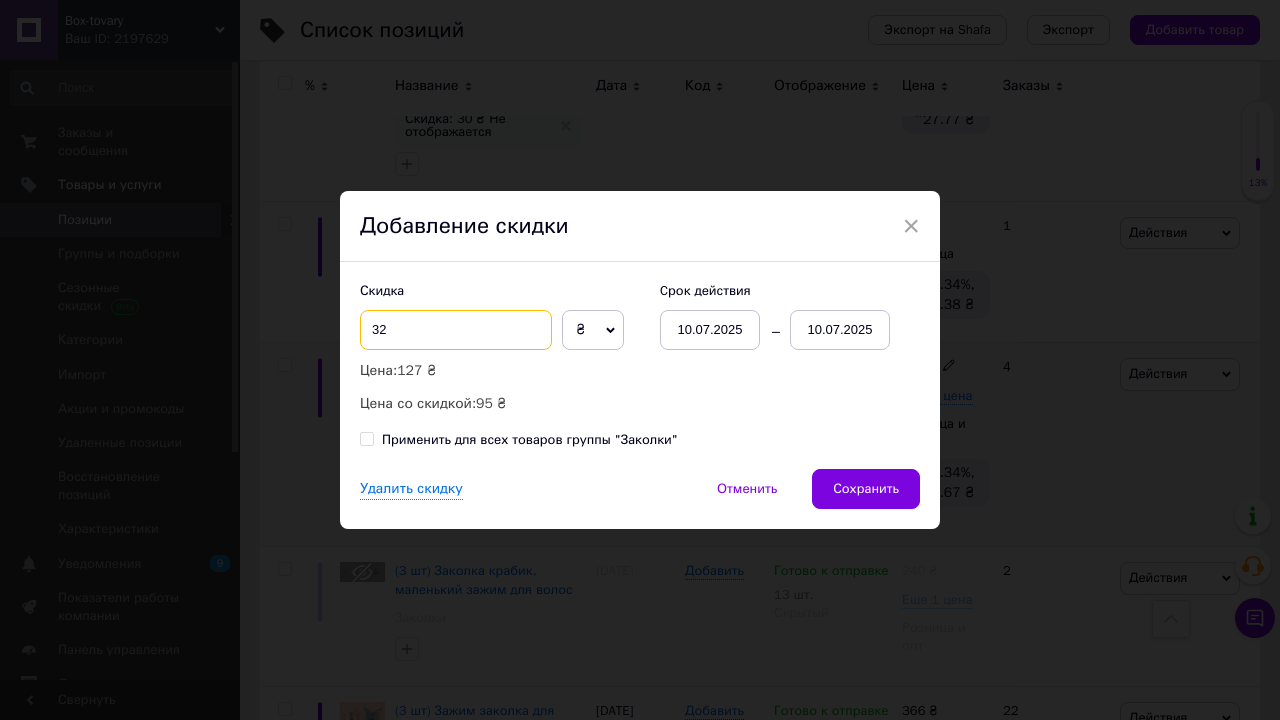 type on "32" 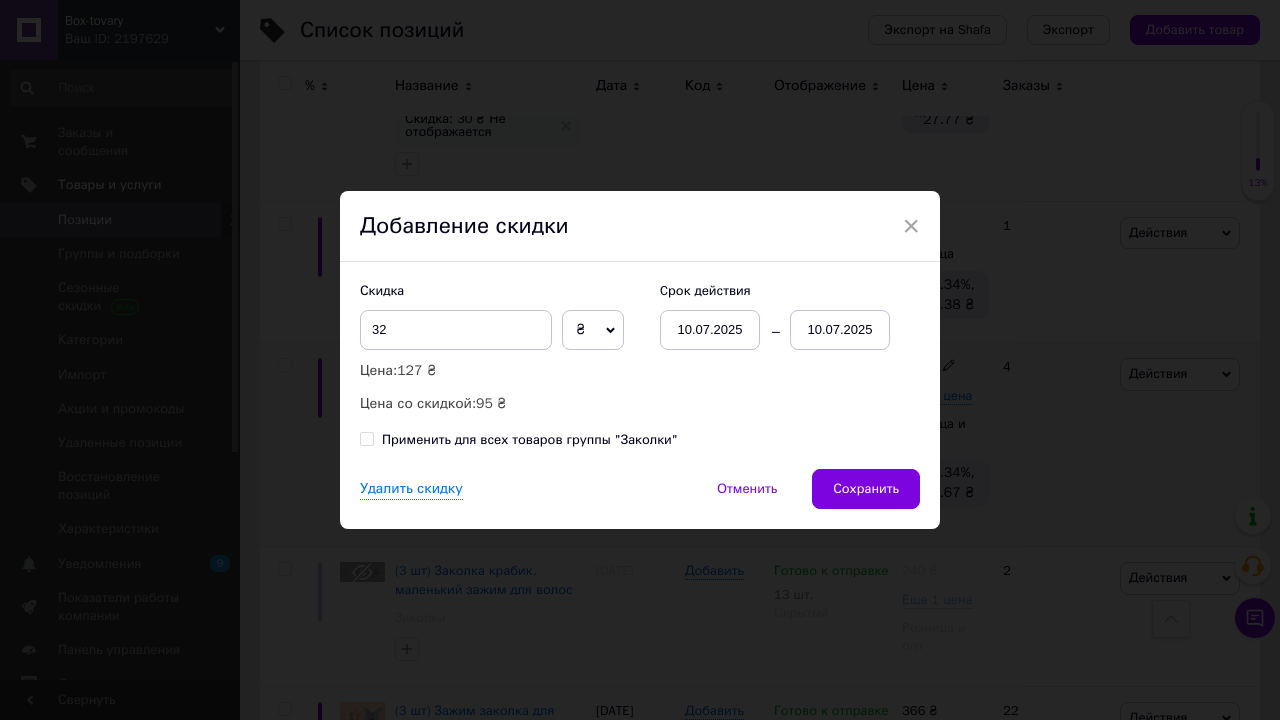 click on "10.07.2025" at bounding box center [840, 330] 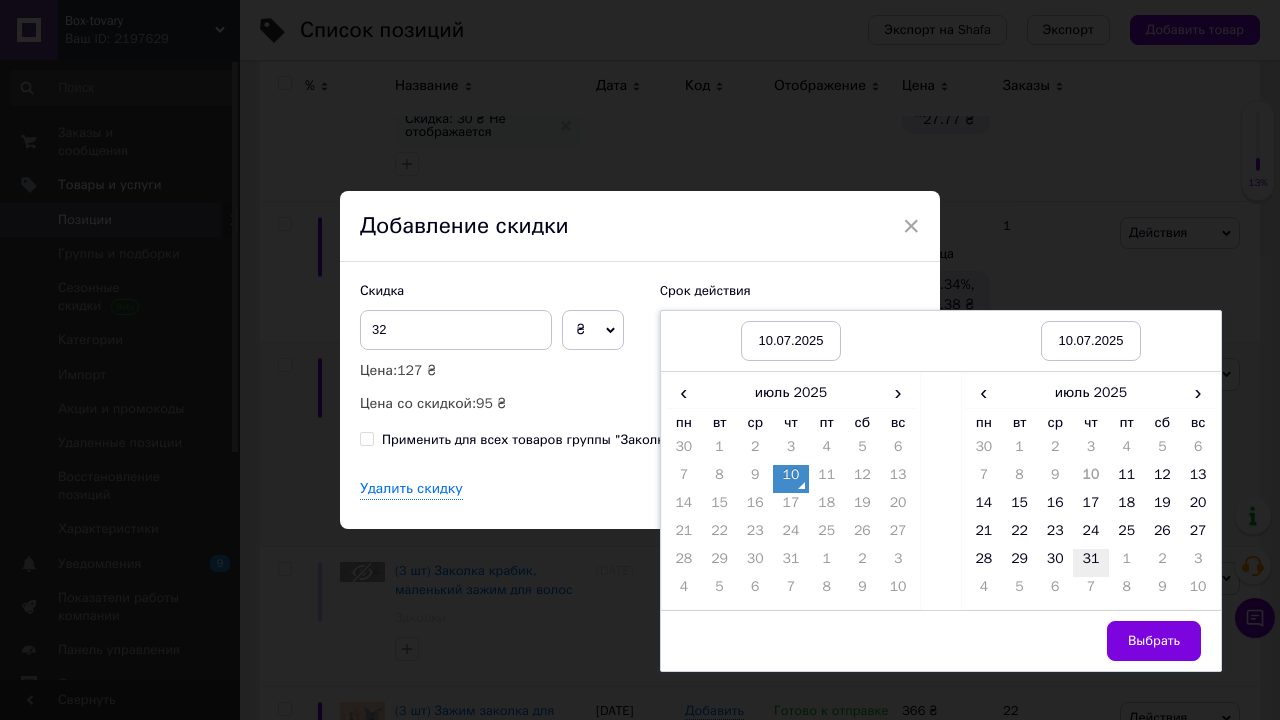 click on "31" at bounding box center (1091, 563) 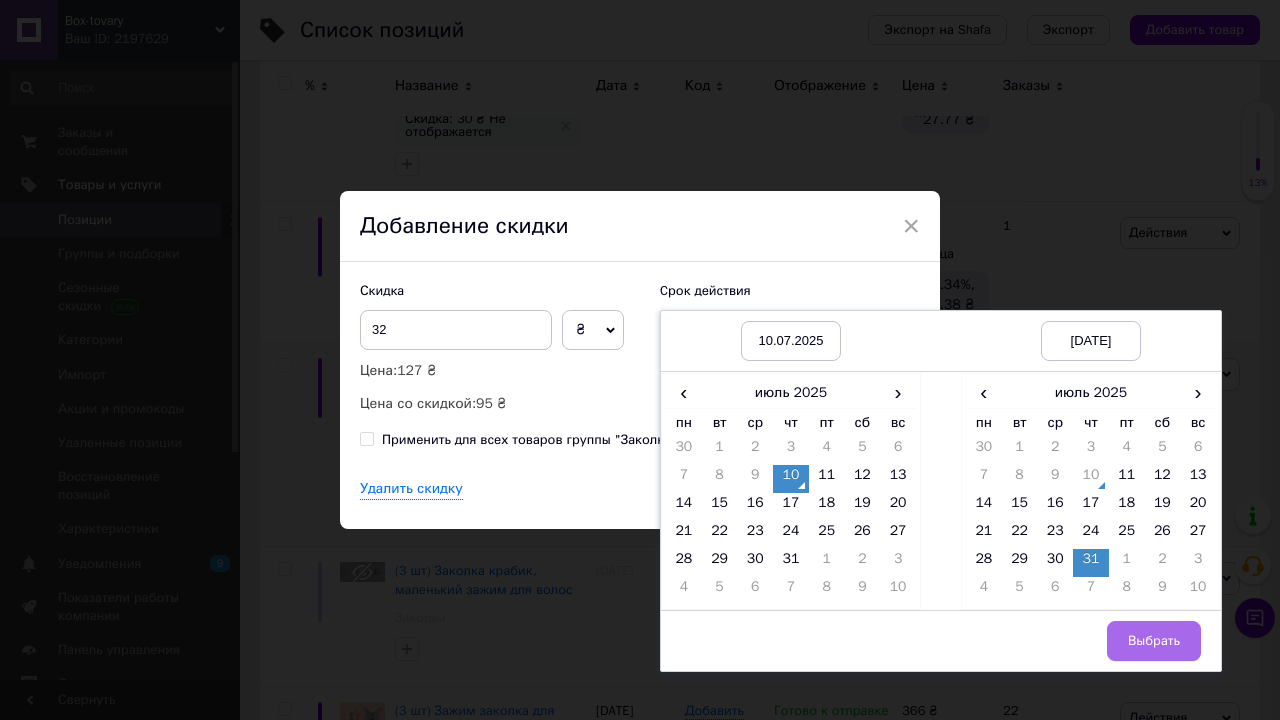 click on "Выбрать" at bounding box center [1154, 641] 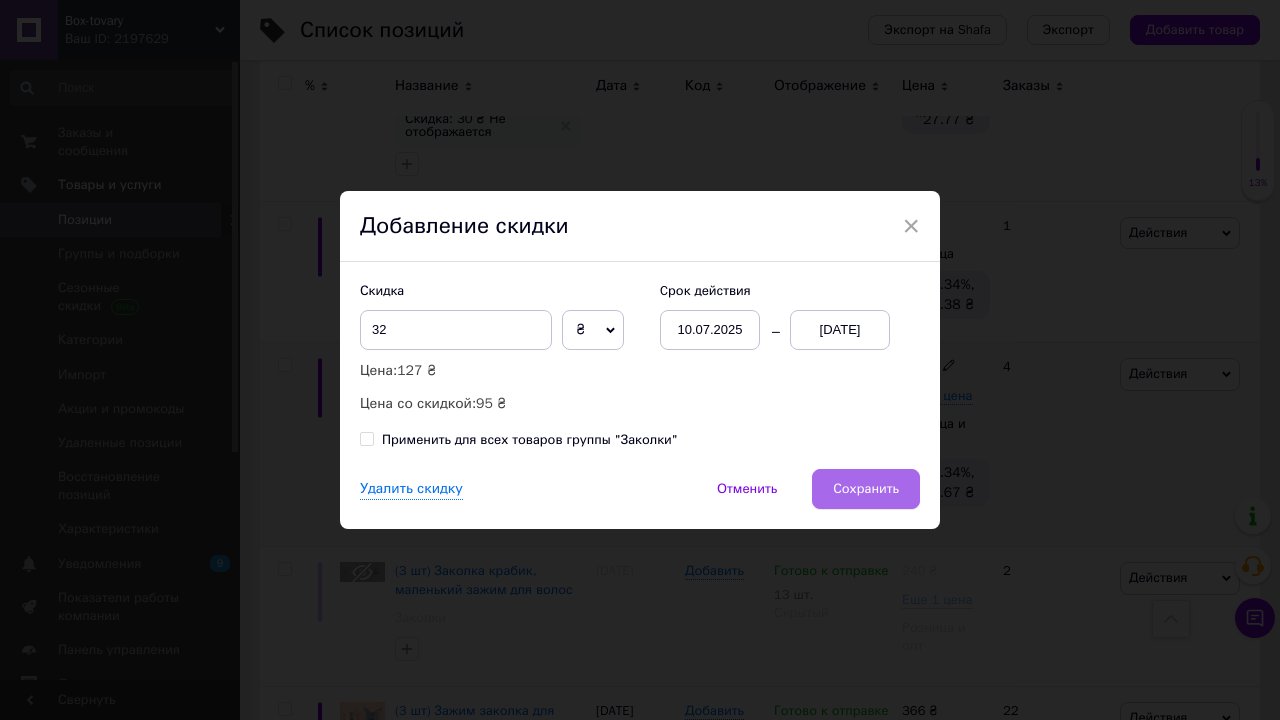 click on "Сохранить" at bounding box center (866, 489) 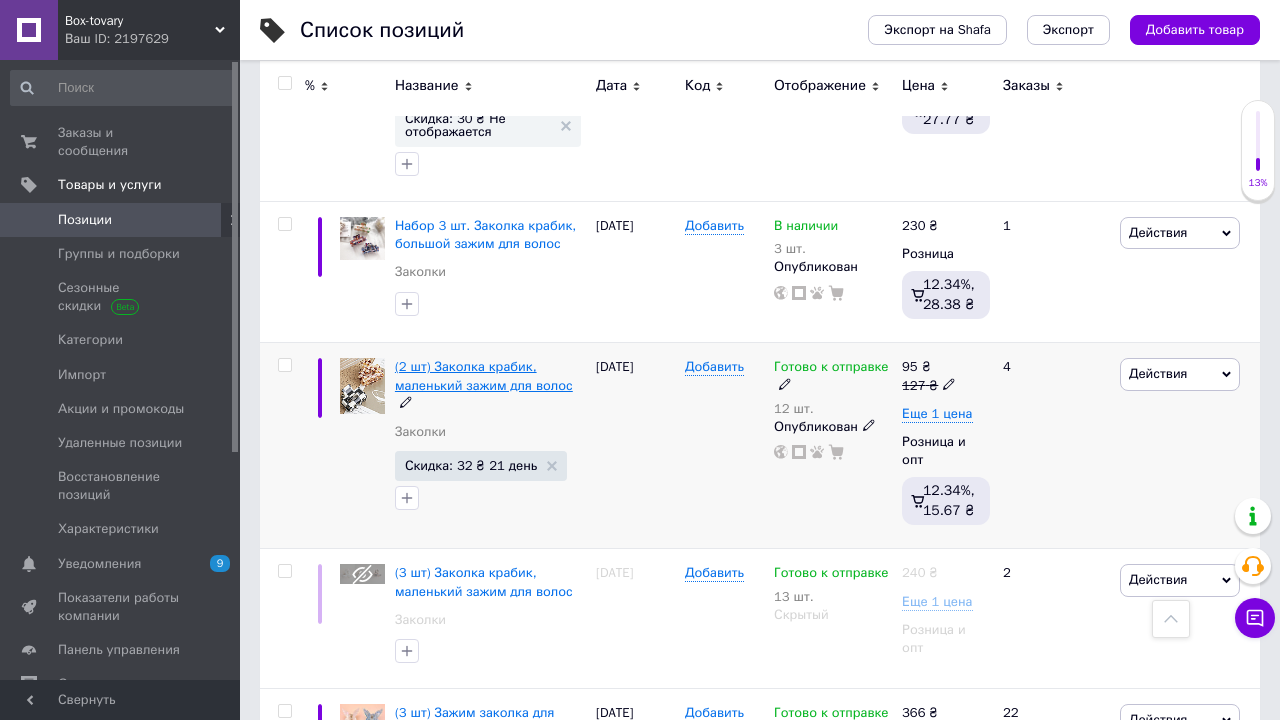 click on "(2 шт) Заколка крабик, маленький зажим для волос" at bounding box center (484, 375) 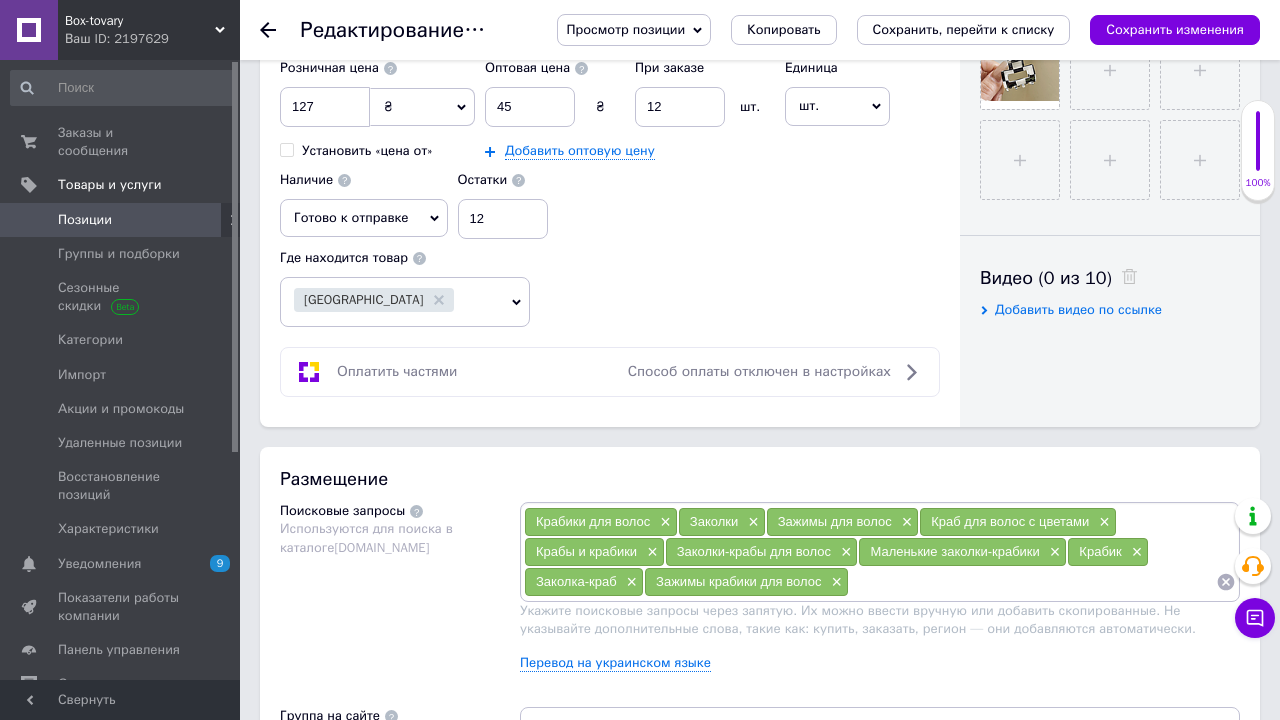 scroll, scrollTop: 837, scrollLeft: 0, axis: vertical 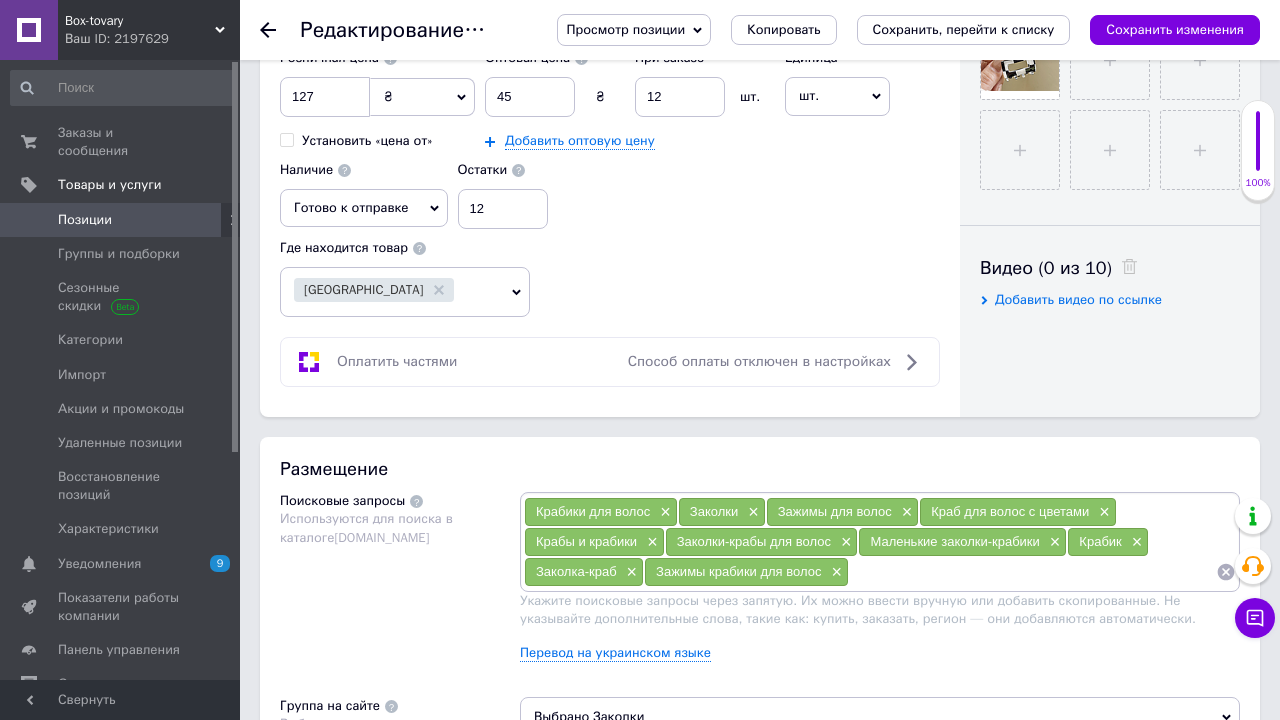 drag, startPoint x: 873, startPoint y: 580, endPoint x: 692, endPoint y: 510, distance: 194.06442 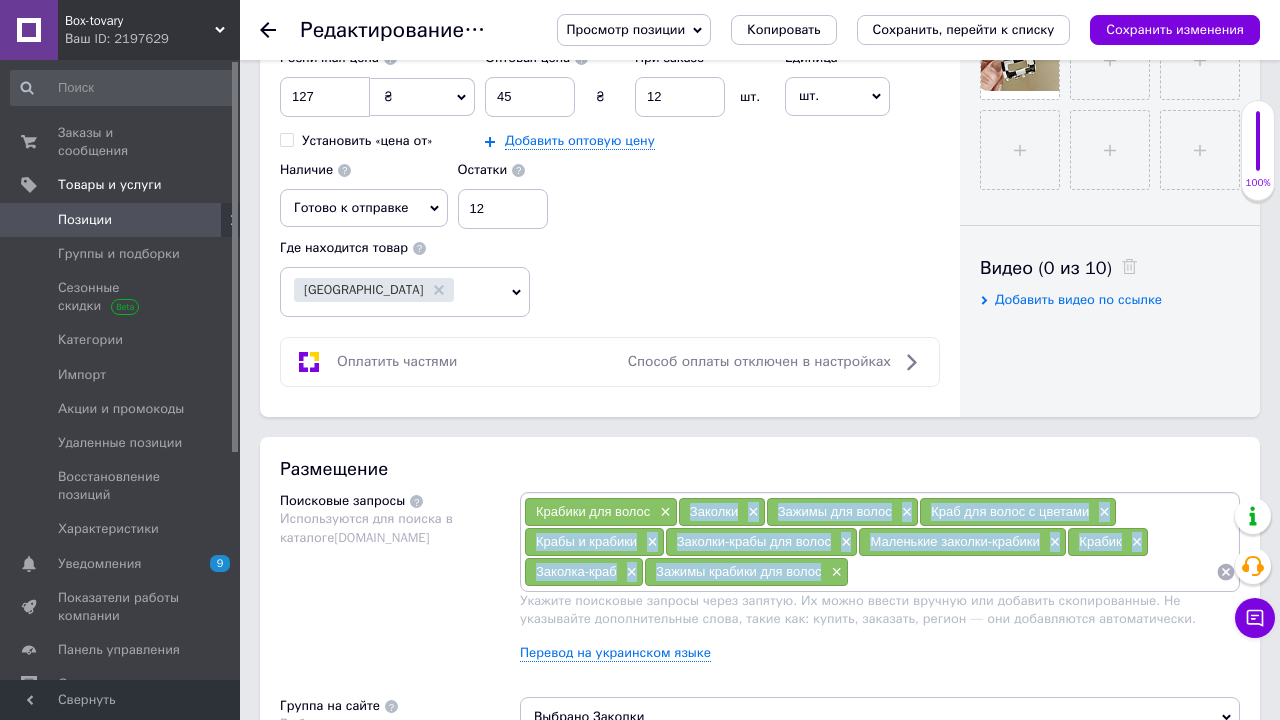 copy on "Заколки × Зажимы для волос × Краб для волос с цветами × Крабы и крабики × Заколки-крабы для волос × Маленькие заколки-крабики × Крабик × Заколка-краб × Зажимы крабики для волос" 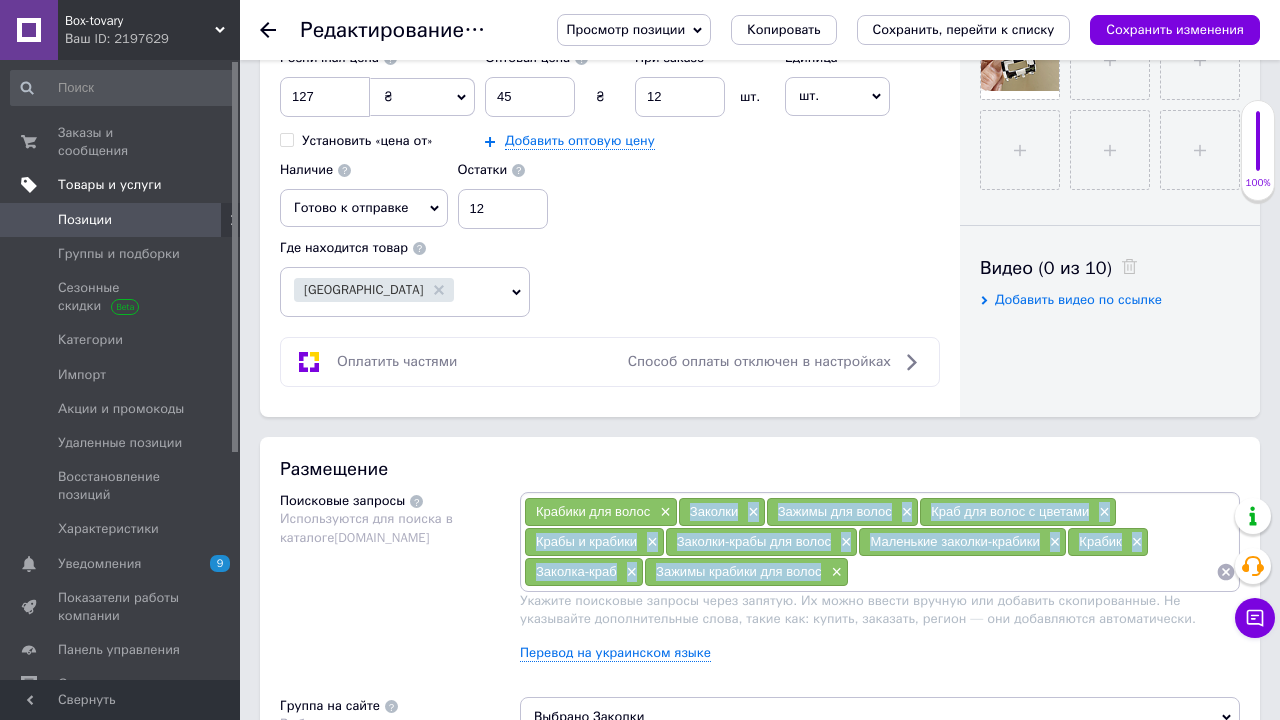 scroll, scrollTop: 0, scrollLeft: 0, axis: both 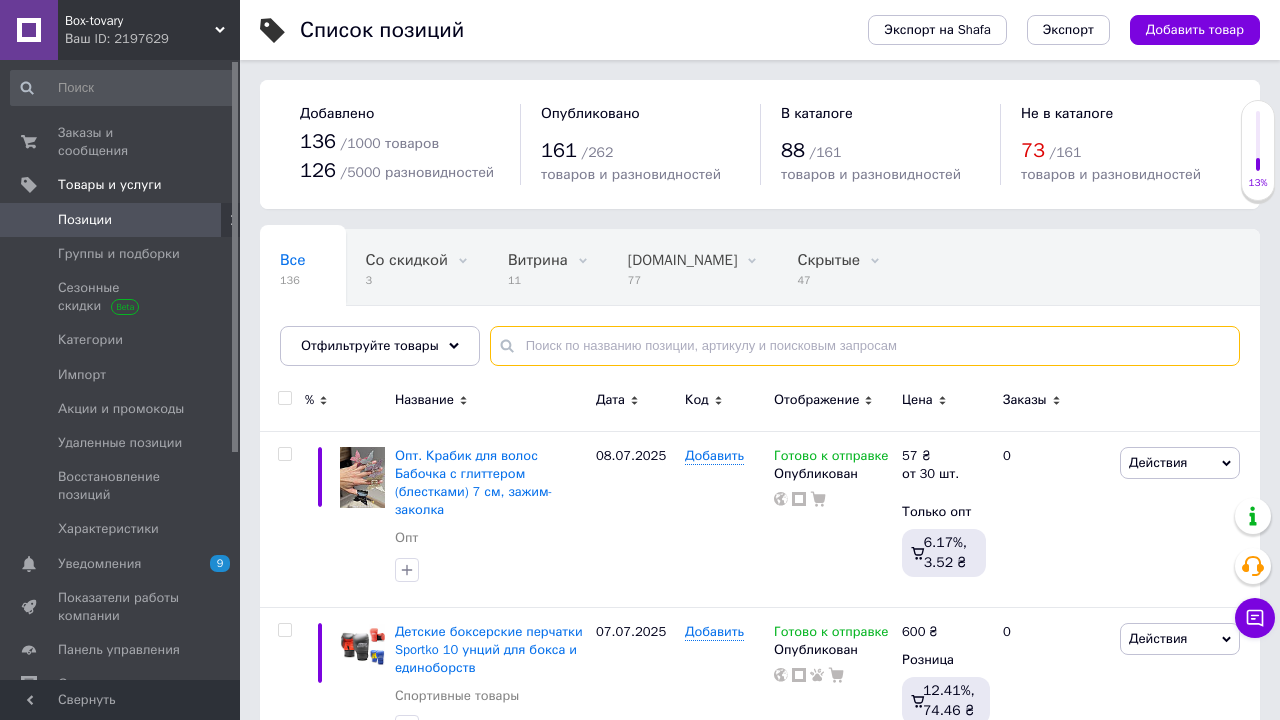 click at bounding box center (865, 346) 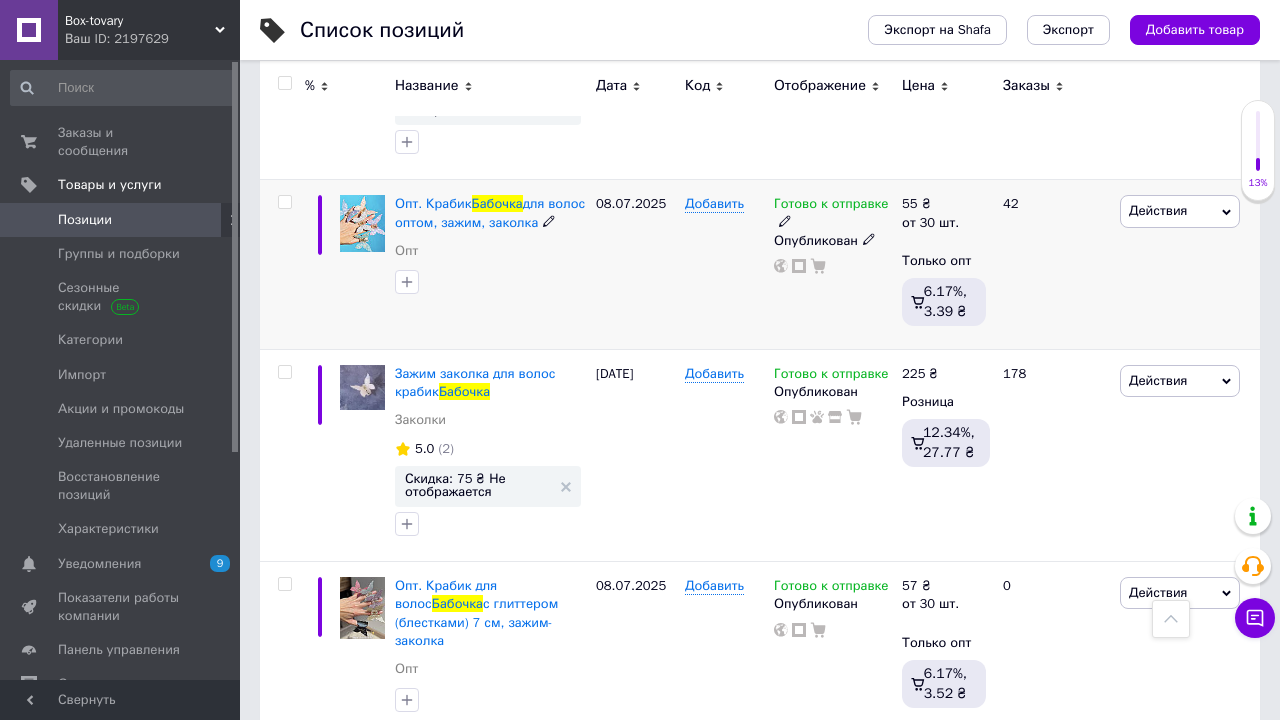 scroll, scrollTop: 467, scrollLeft: 0, axis: vertical 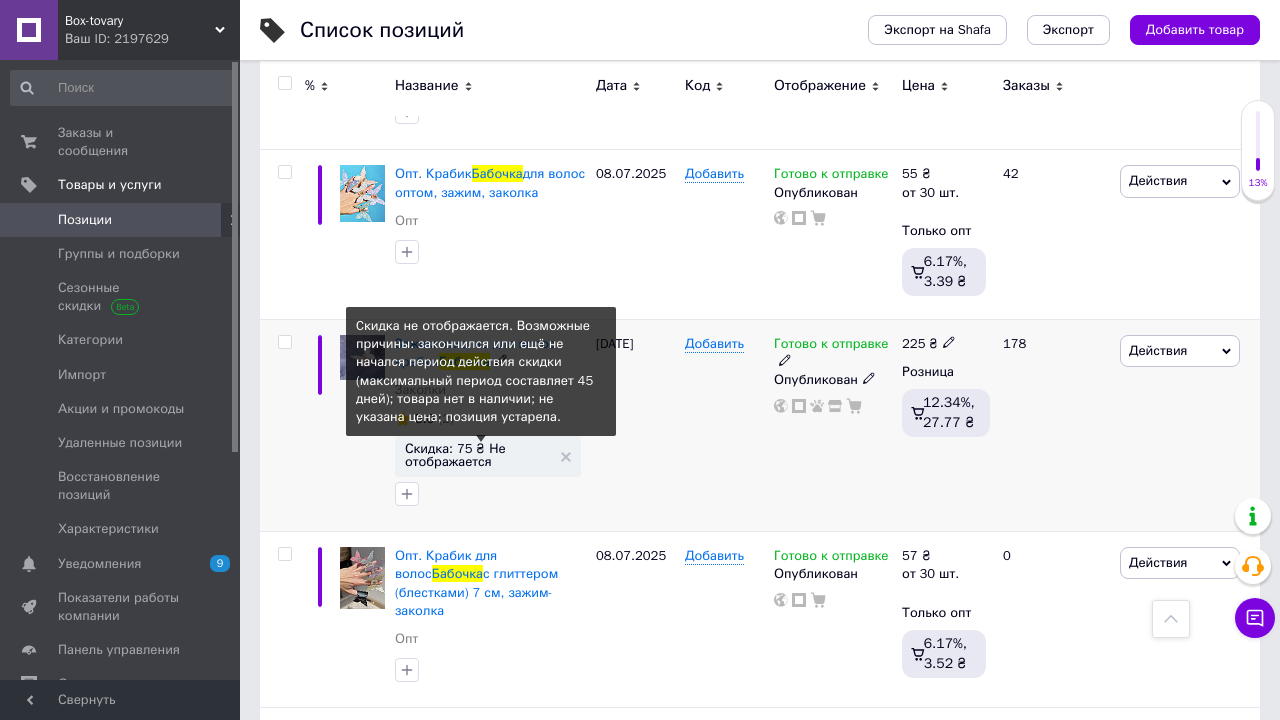 type on "бабочка" 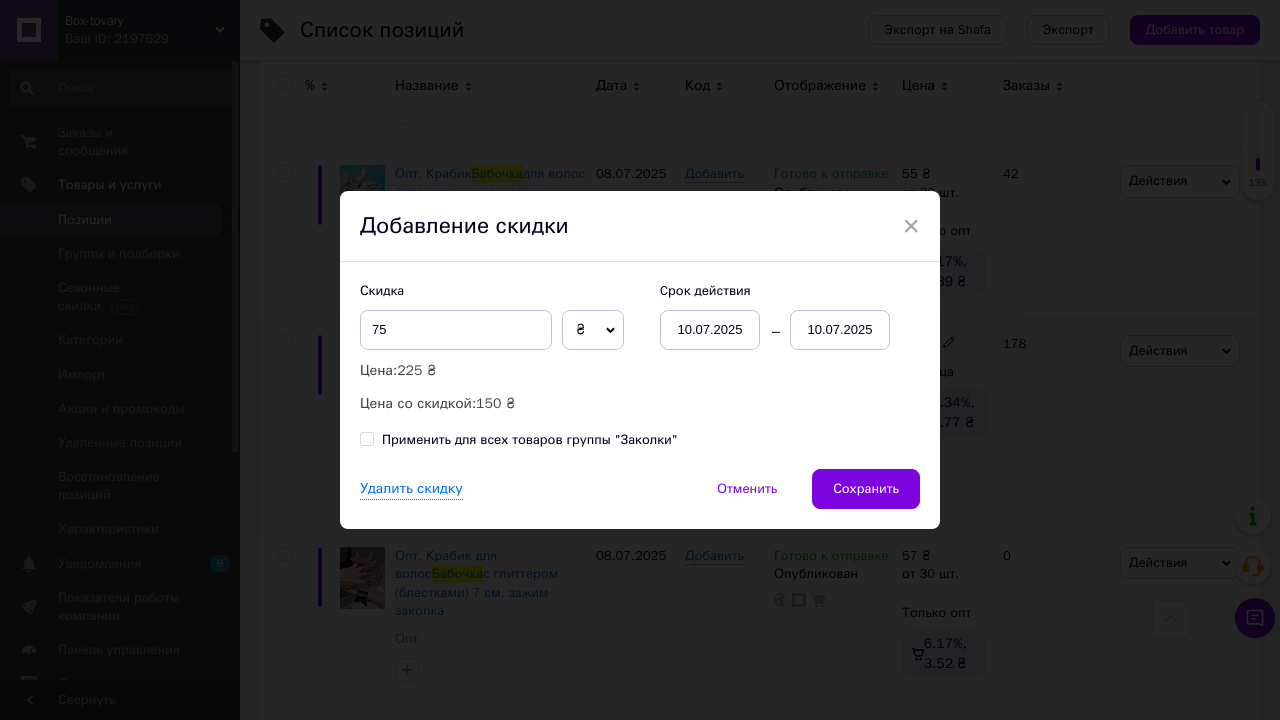 click on "10.07.2025" at bounding box center [840, 330] 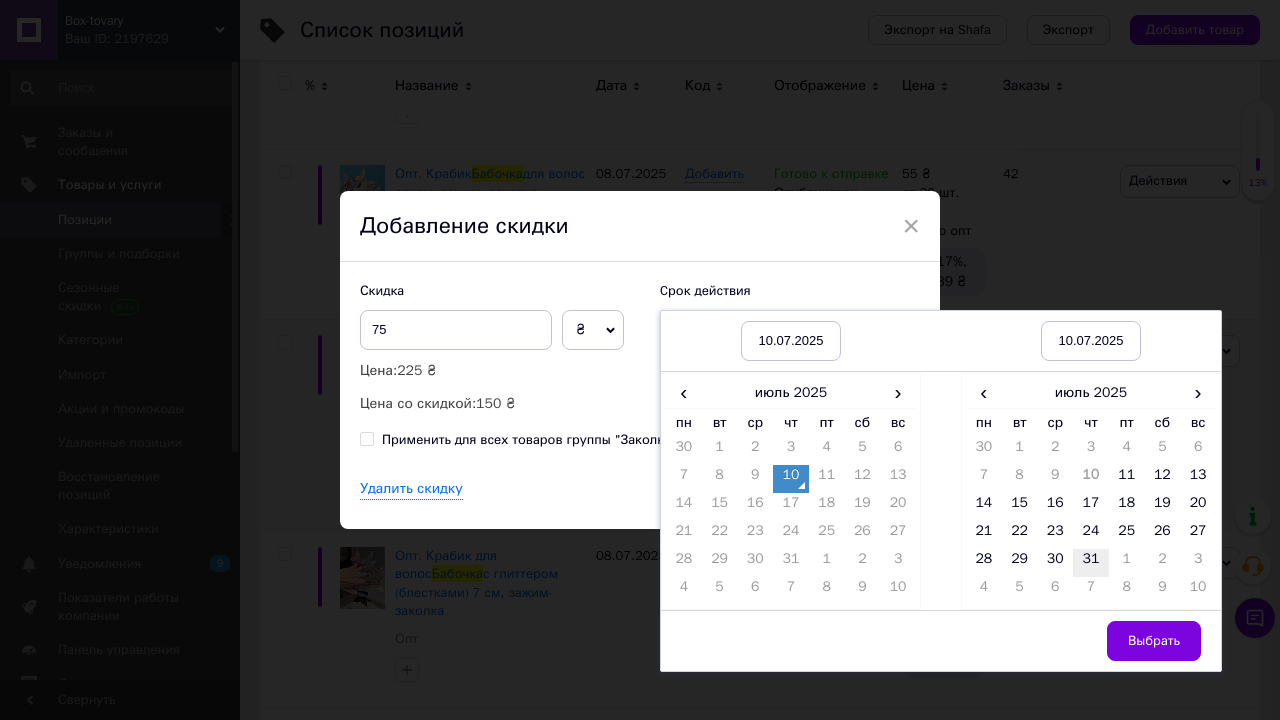 click on "31" at bounding box center (1091, 563) 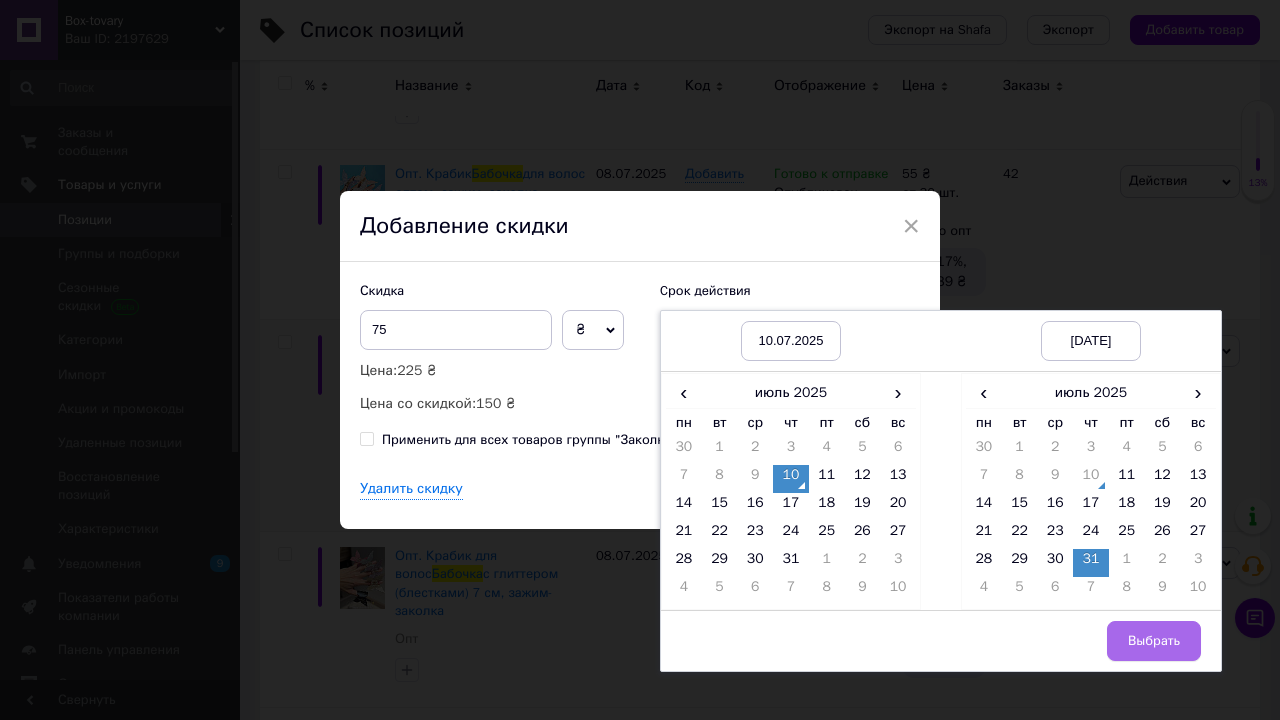 click on "Выбрать" at bounding box center [1154, 641] 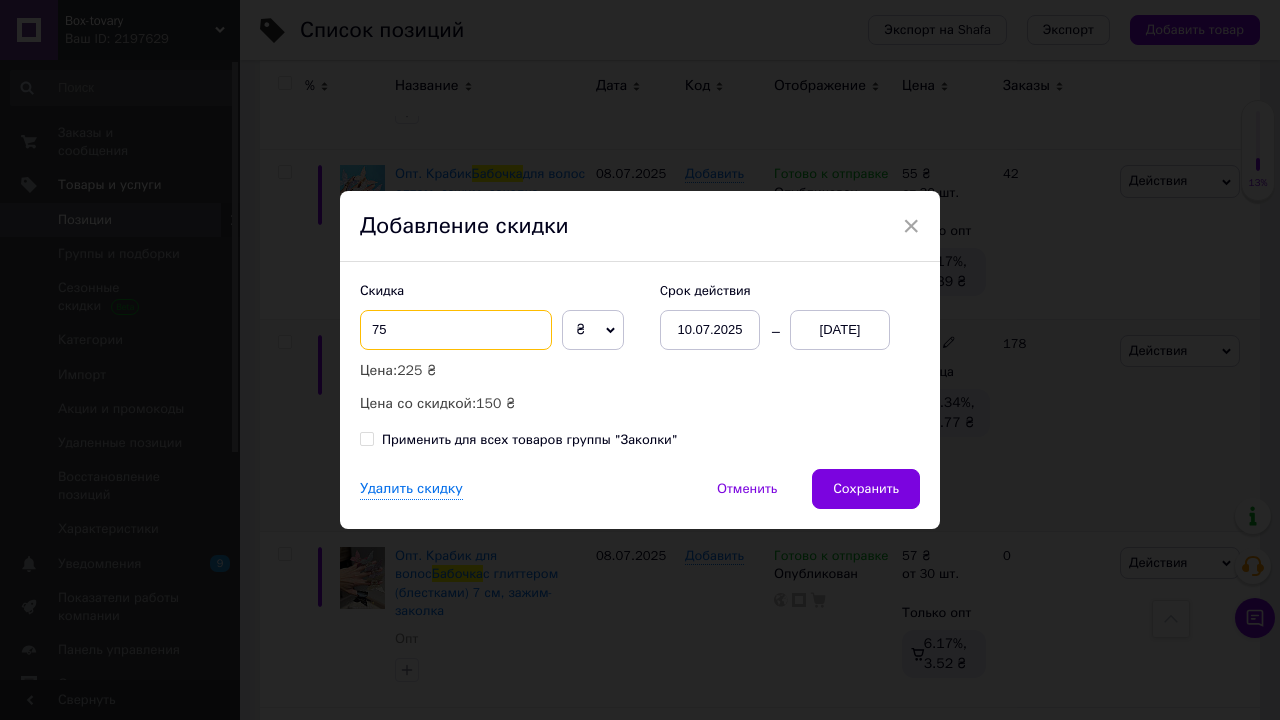 click on "75" at bounding box center [456, 330] 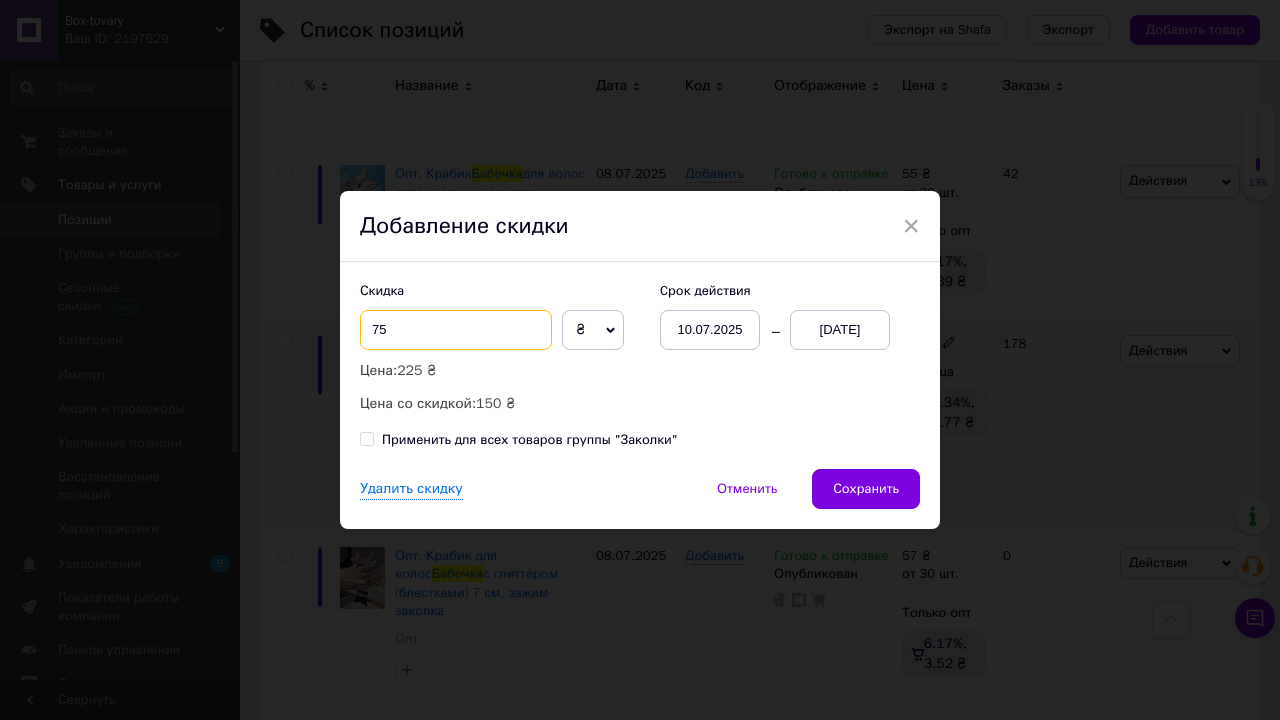 type on "7" 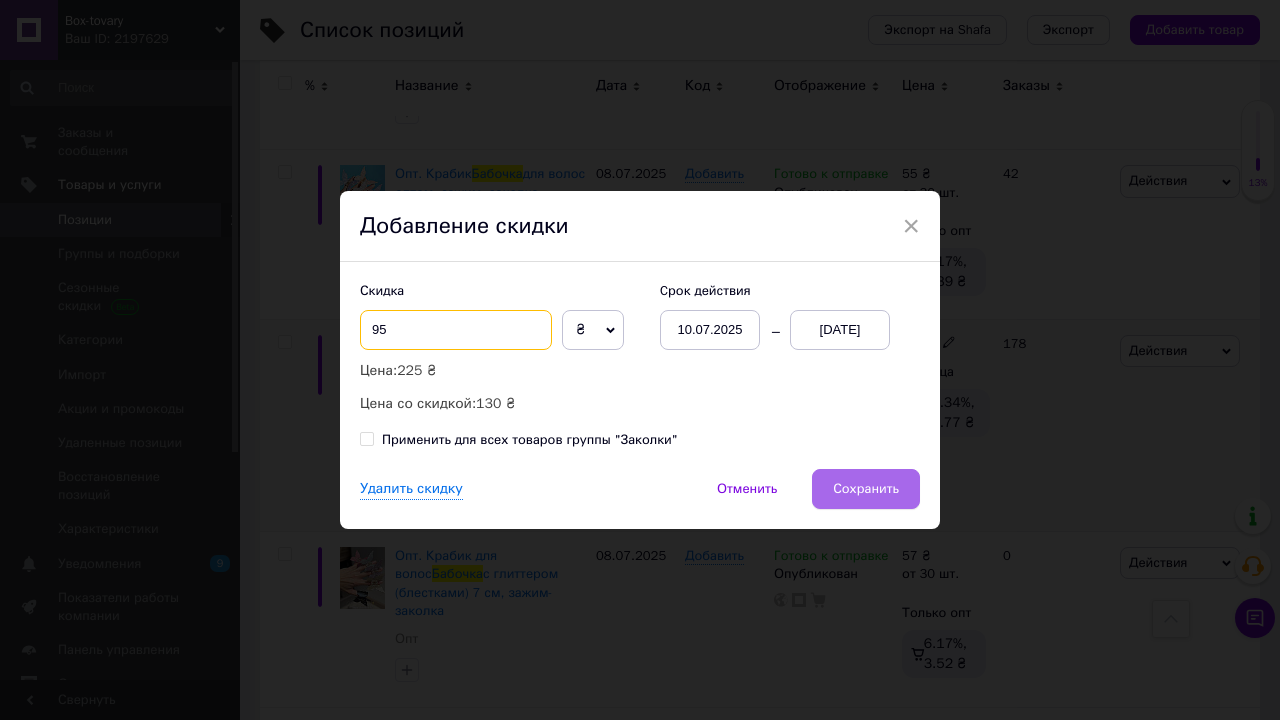 type on "95" 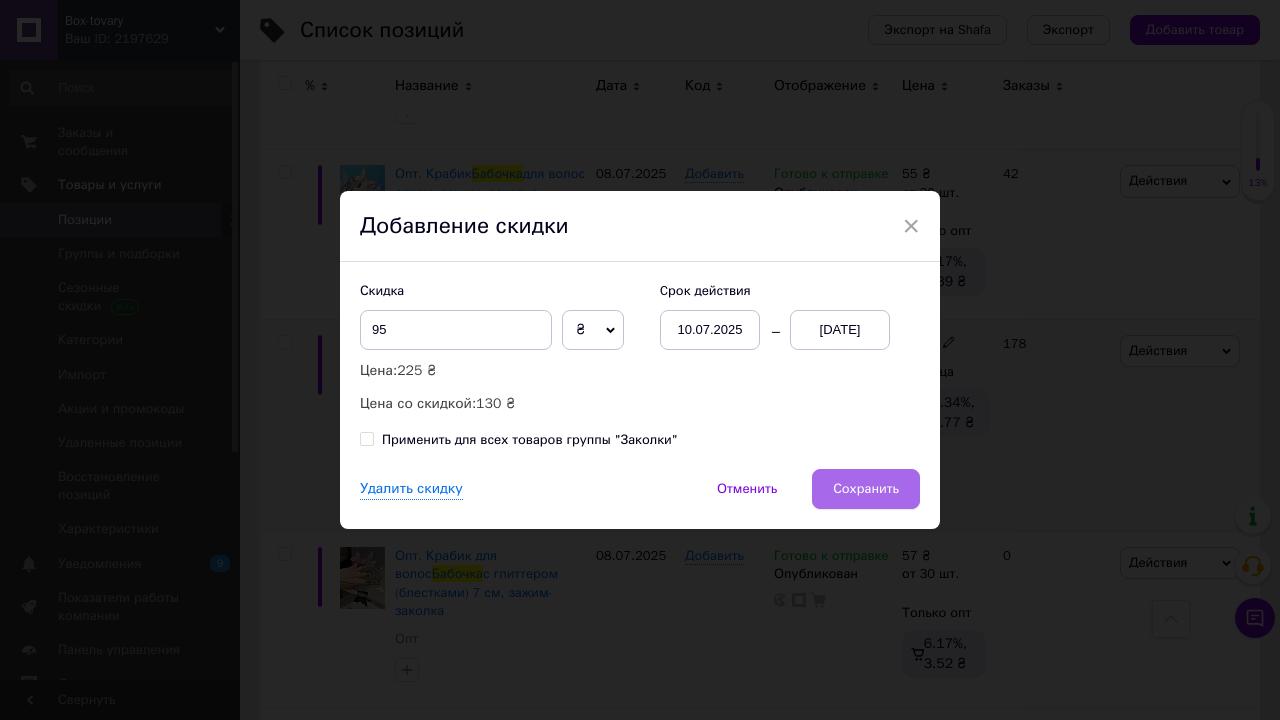 click on "Сохранить" at bounding box center [866, 489] 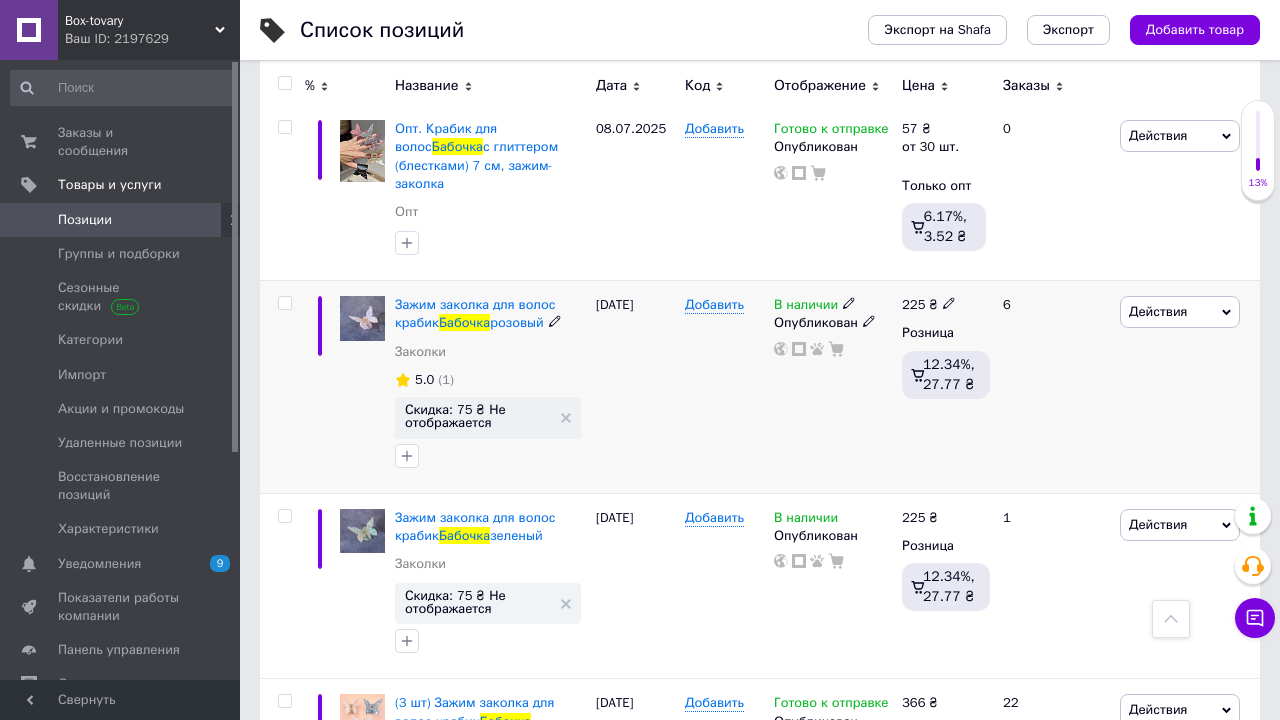 scroll, scrollTop: 886, scrollLeft: 0, axis: vertical 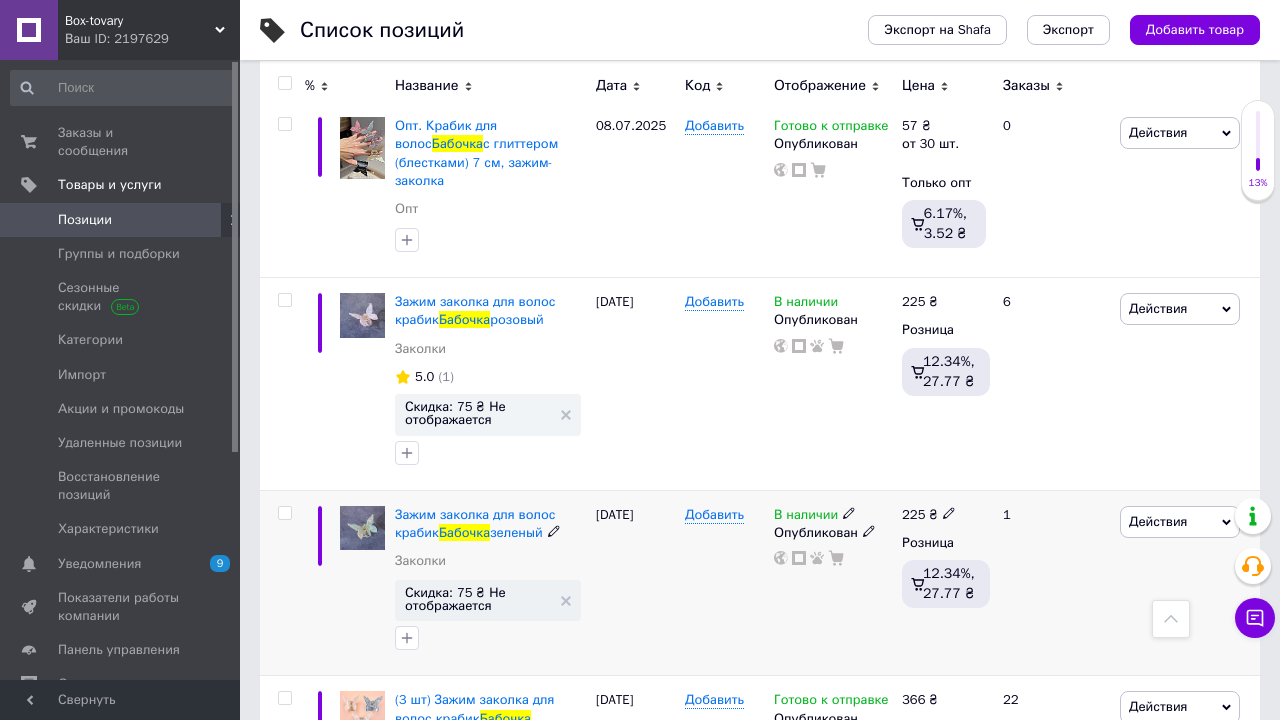 click 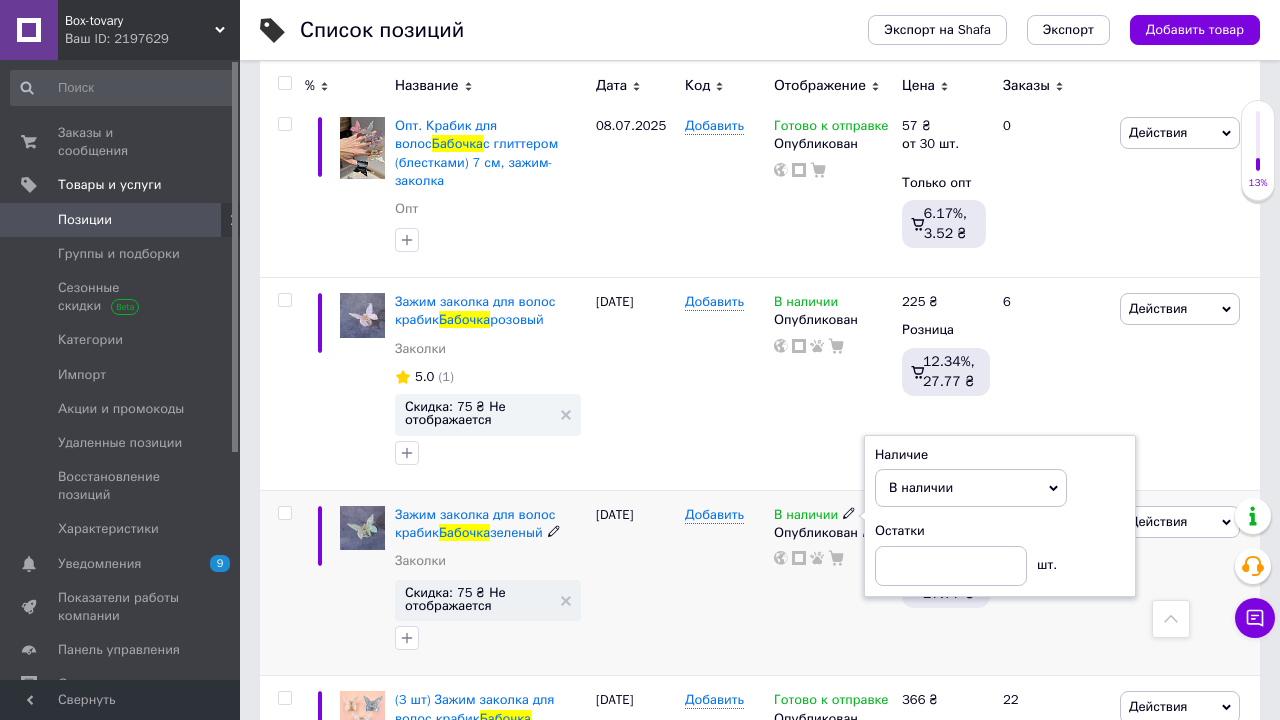 click on "Остатки" at bounding box center [1000, 531] 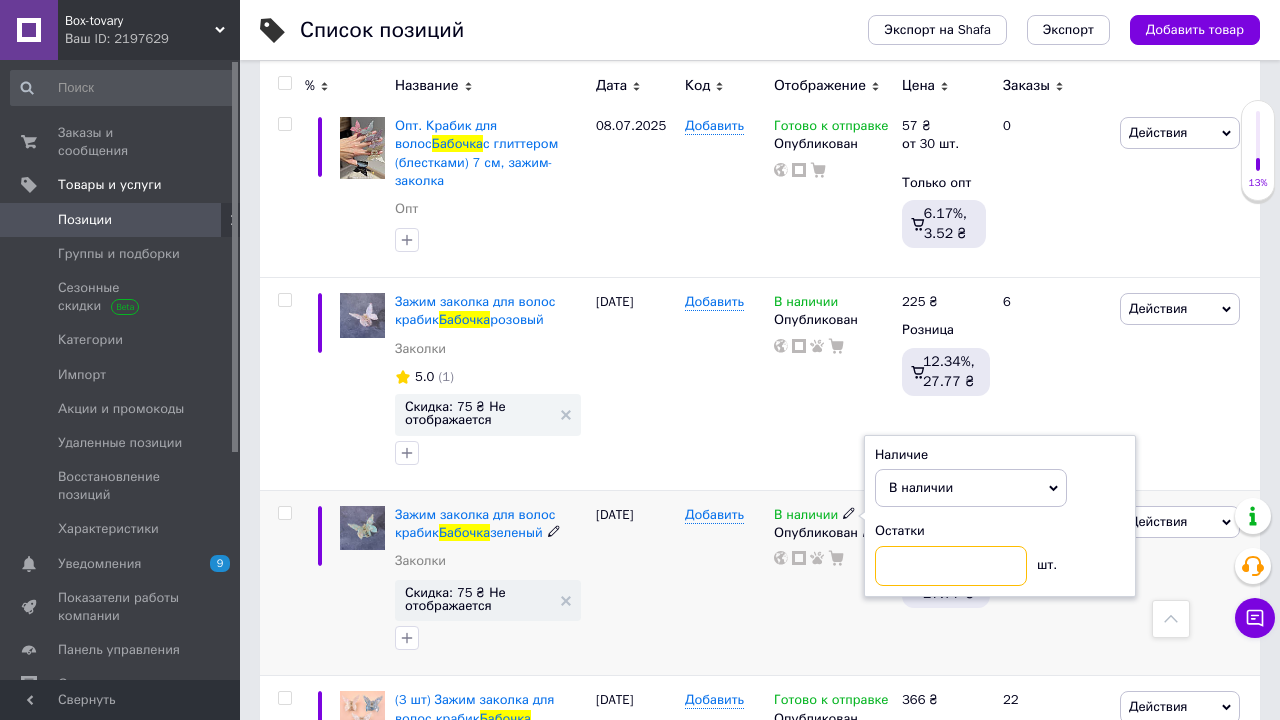 click at bounding box center [951, 566] 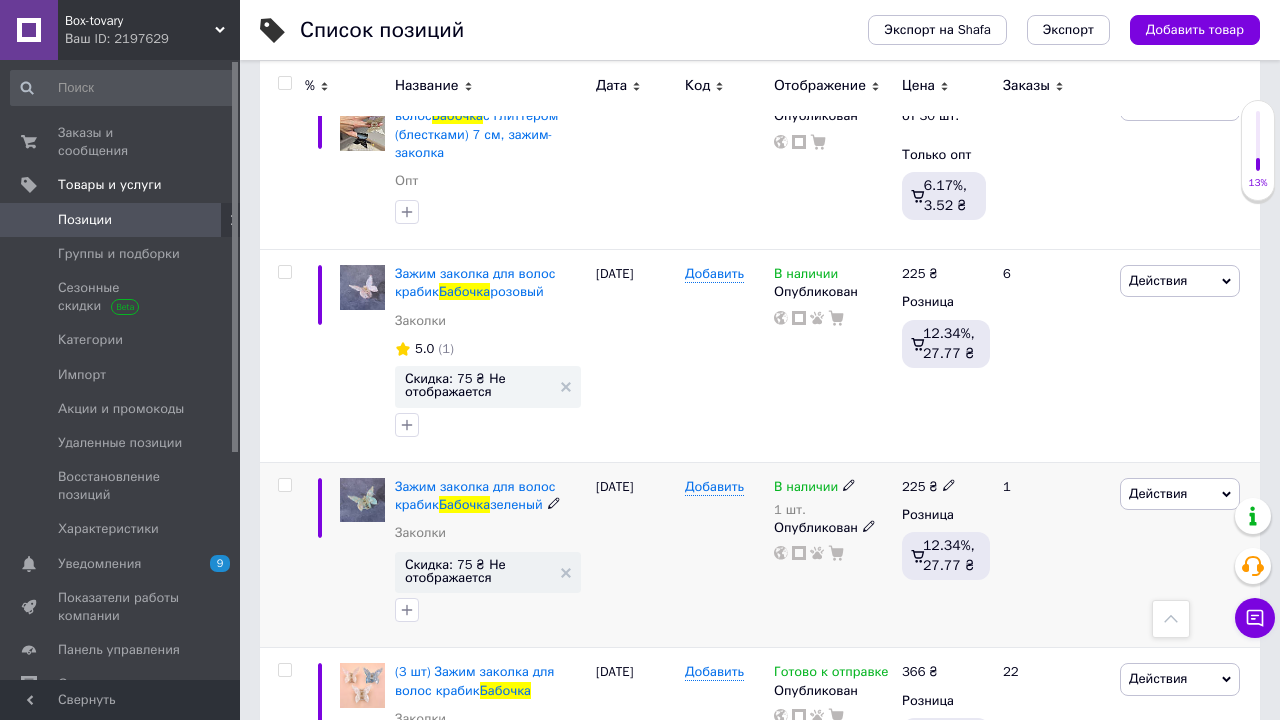 scroll, scrollTop: 917, scrollLeft: 0, axis: vertical 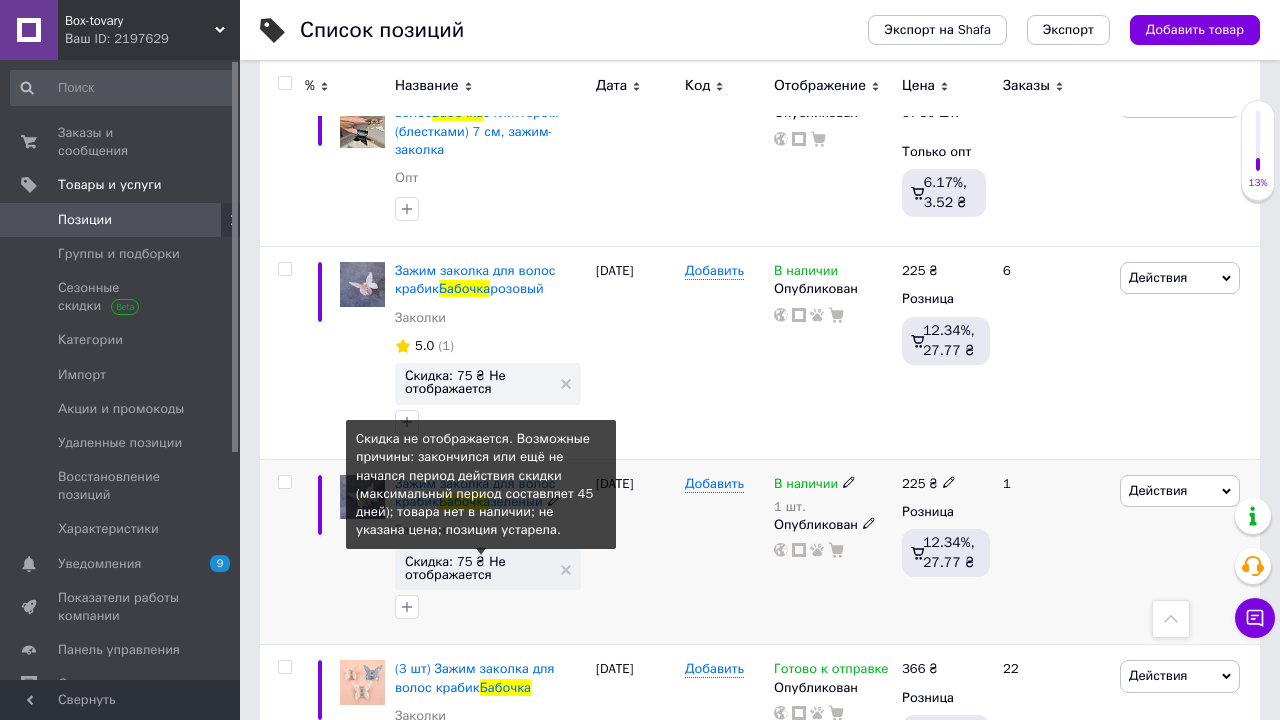 click on "Скидка: 75 ₴ Не отображается" at bounding box center (478, 568) 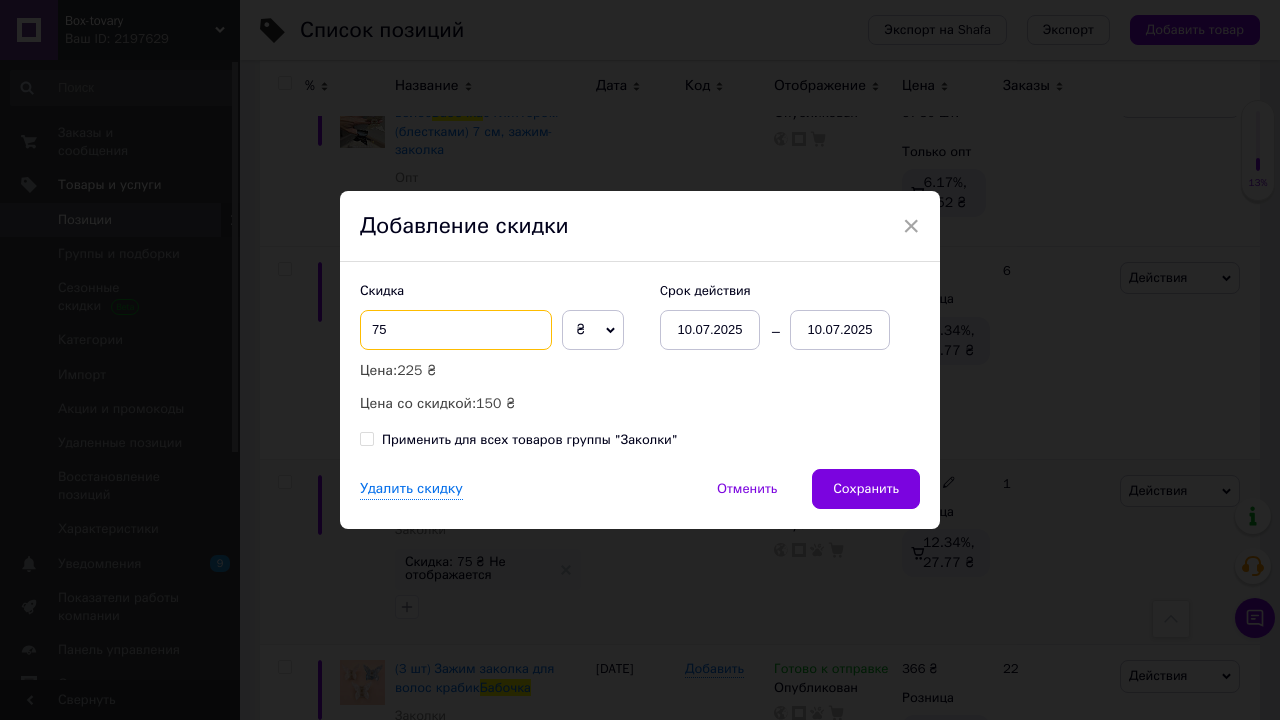 click on "75" at bounding box center (456, 330) 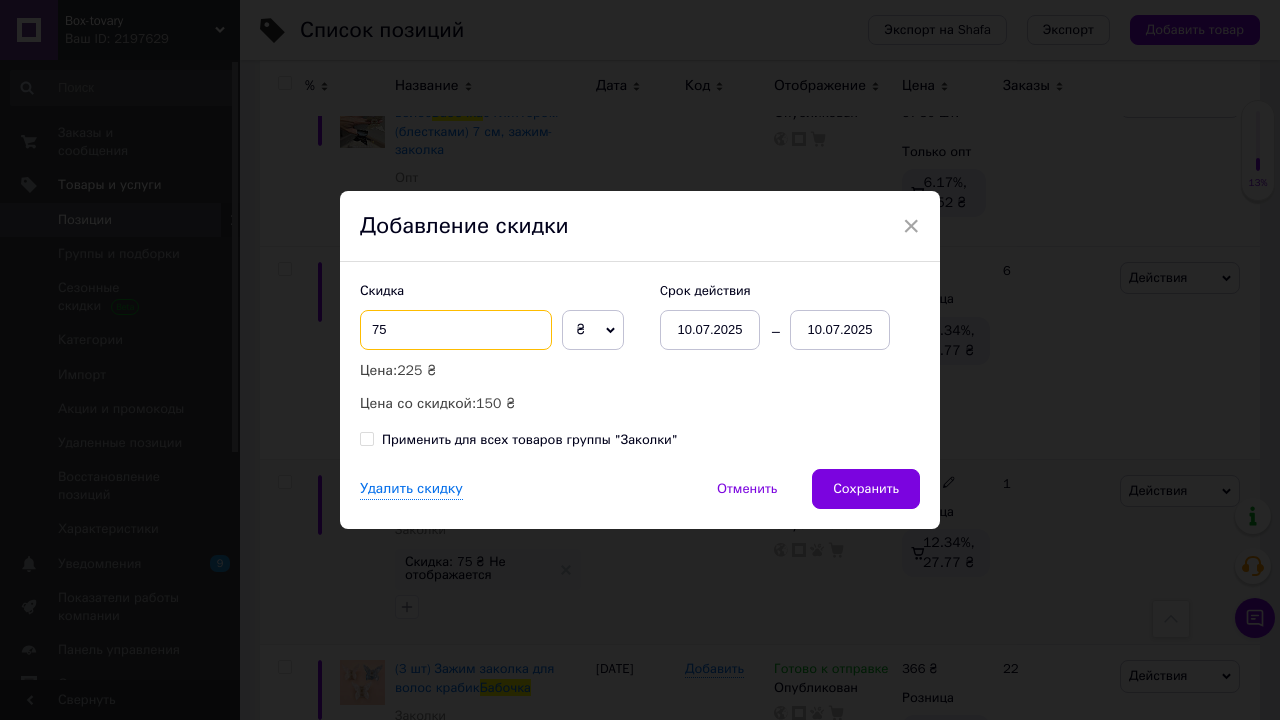 type on "7" 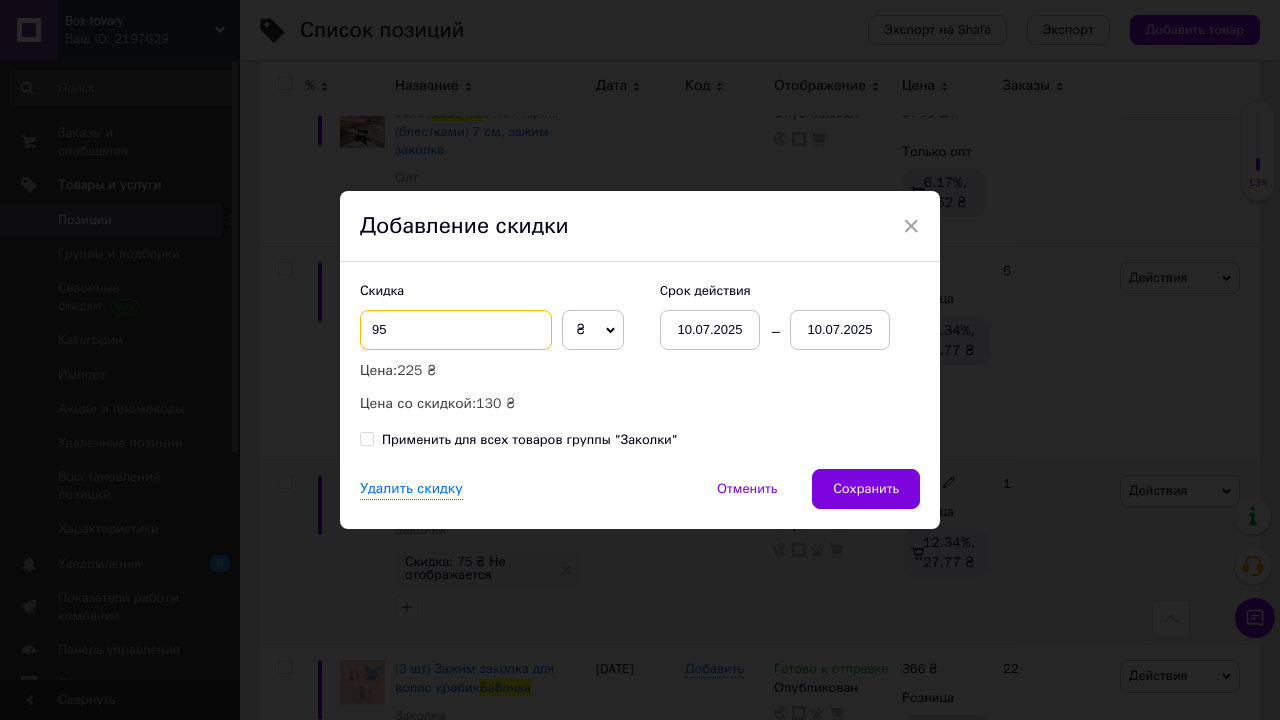 type on "95" 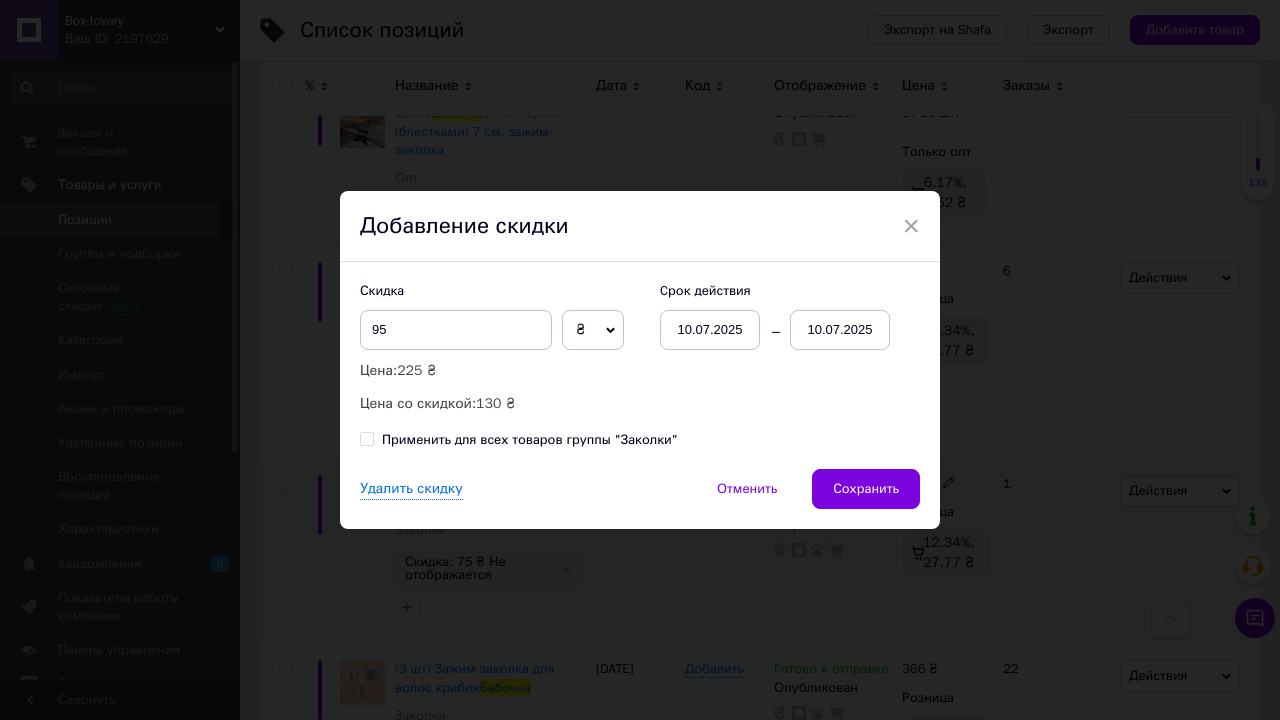 click on "10.07.2025" at bounding box center (840, 330) 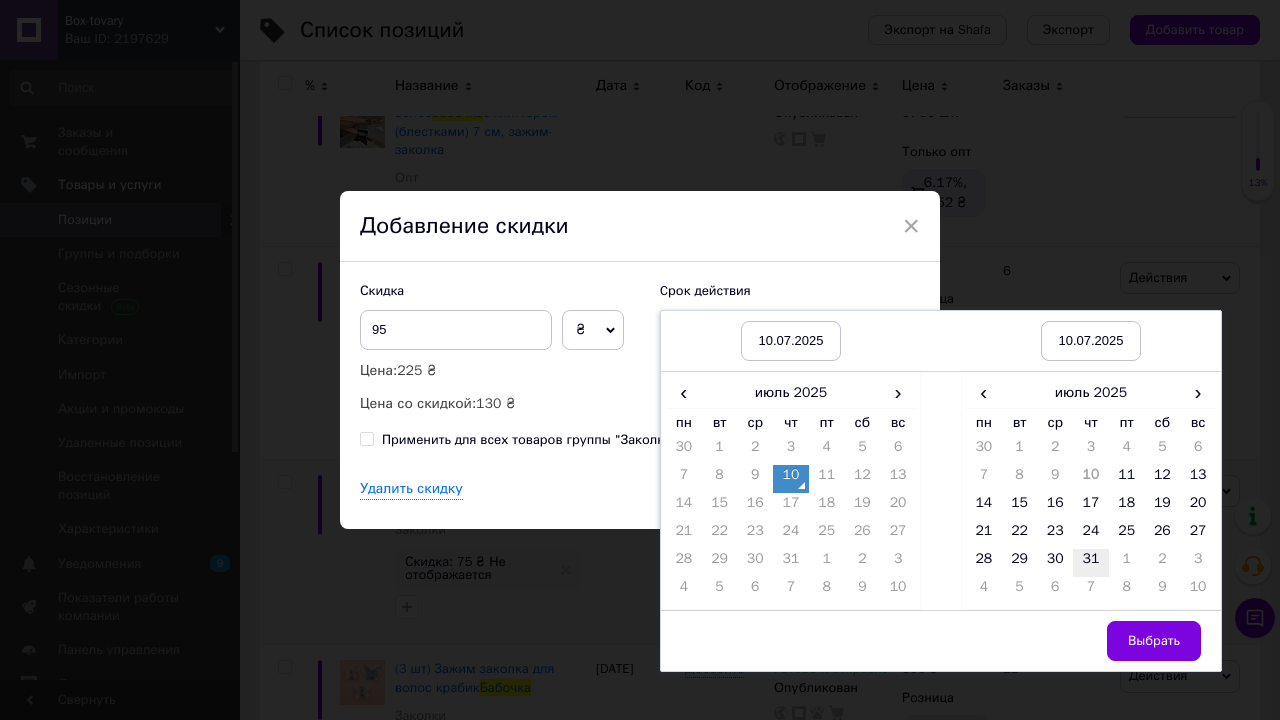 click on "31" at bounding box center [1091, 563] 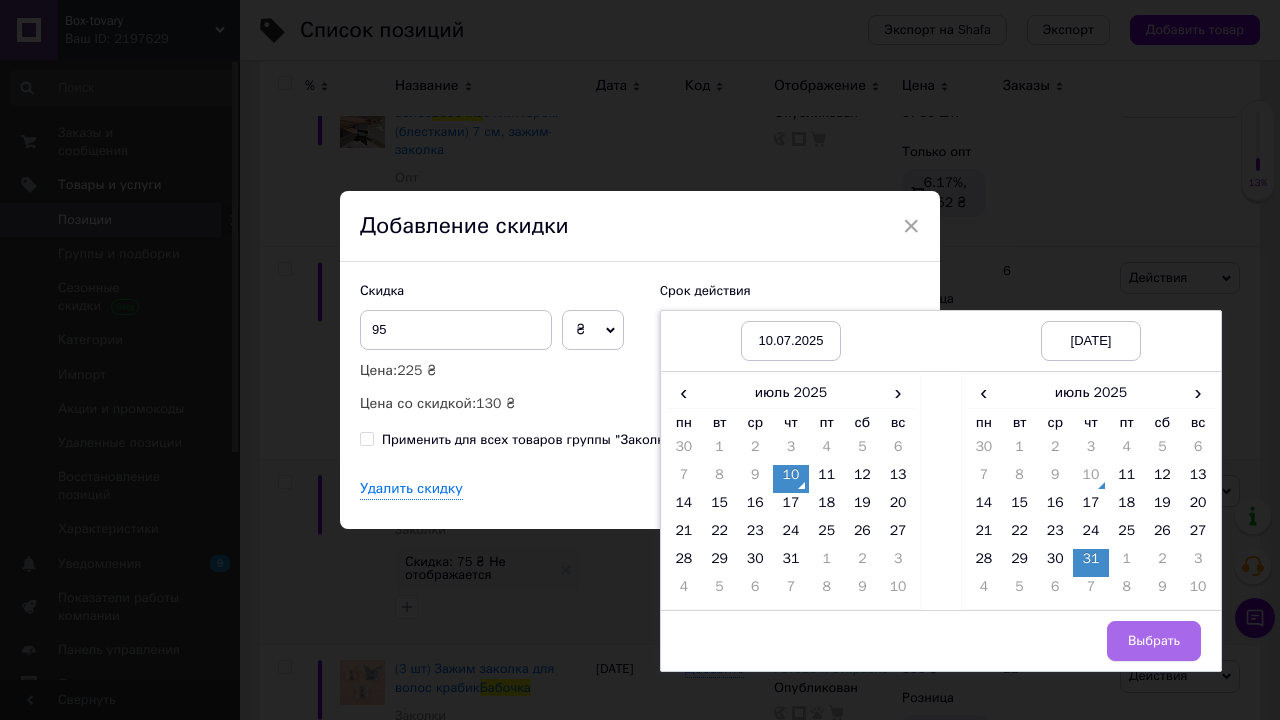 click on "Выбрать" at bounding box center [1154, 641] 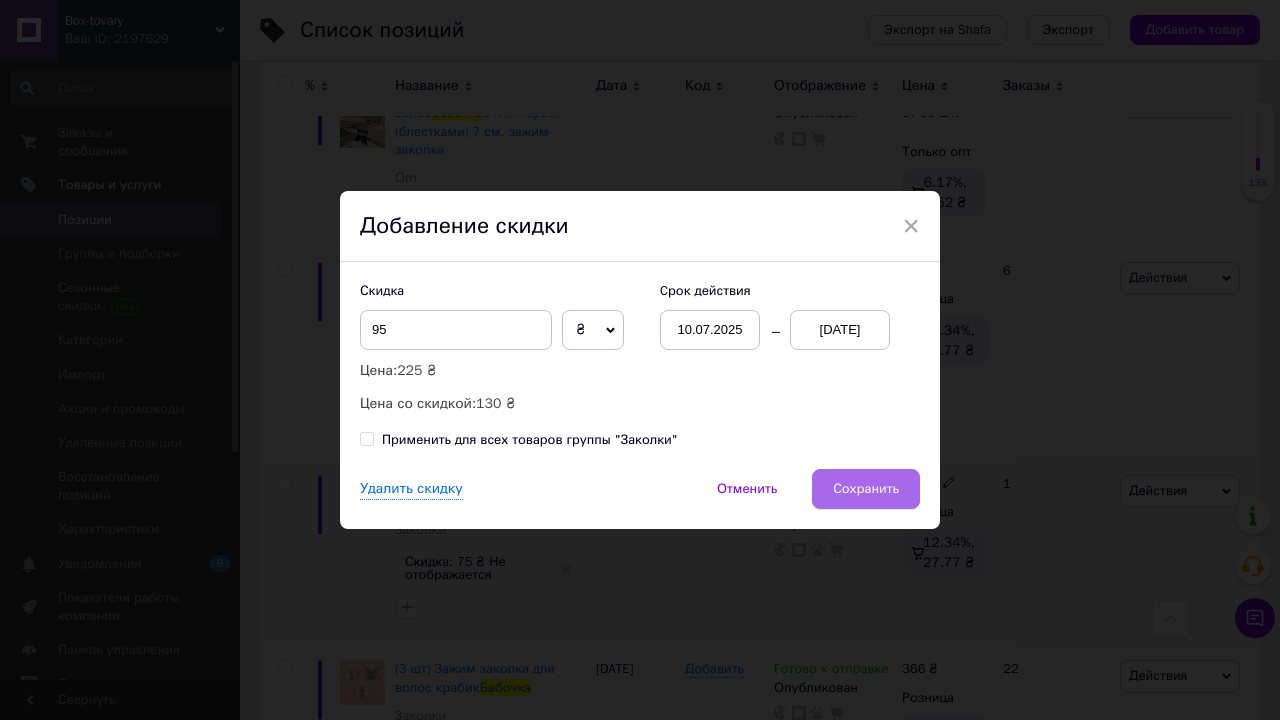 click on "Сохранить" at bounding box center (866, 489) 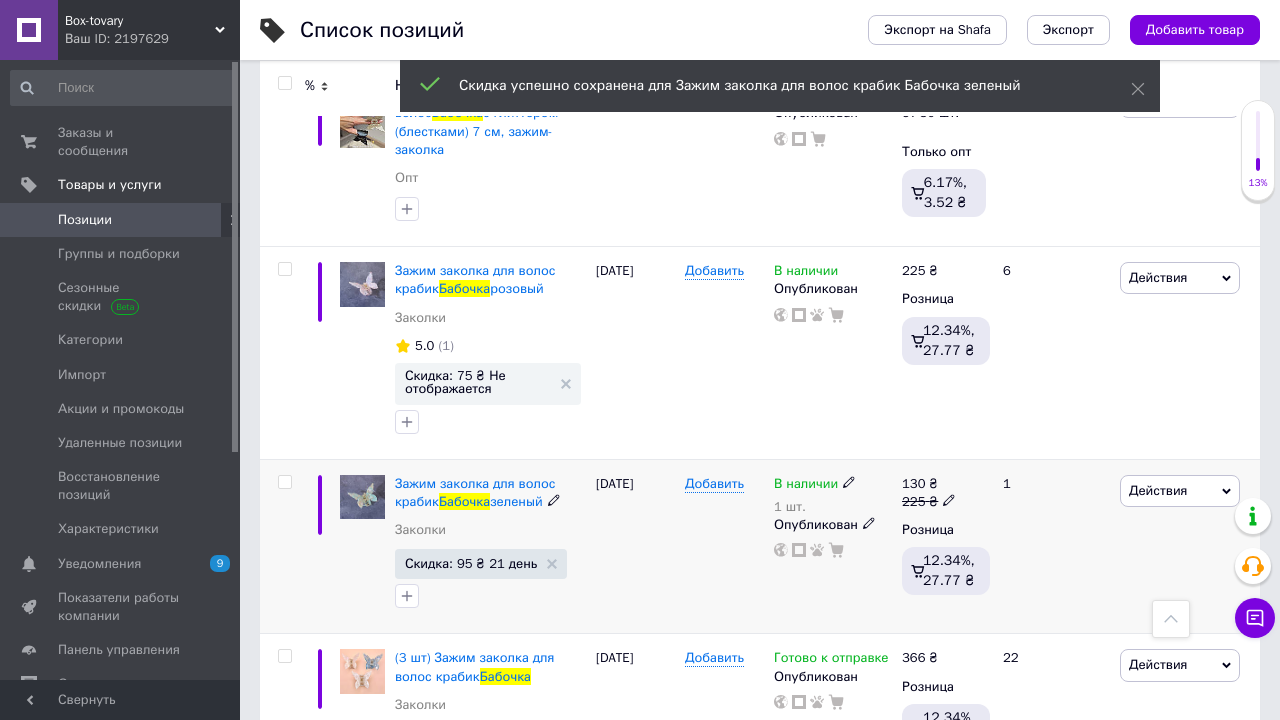 click 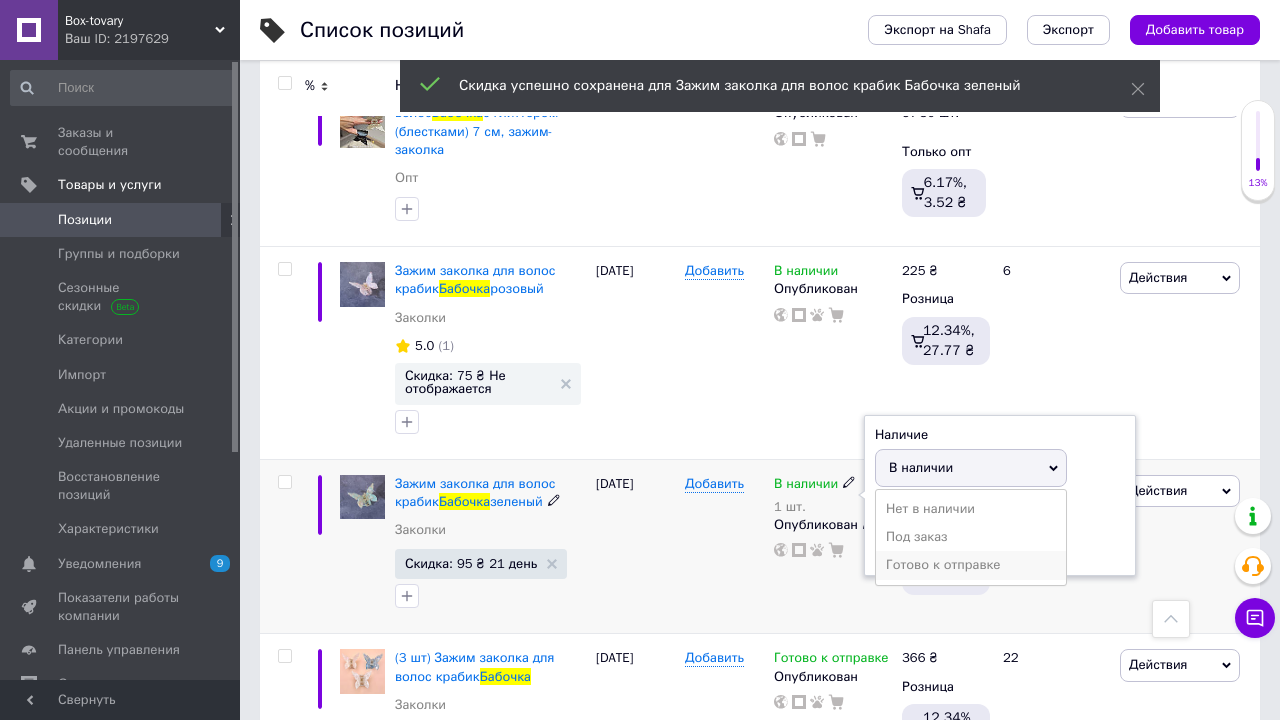 click on "Готово к отправке" at bounding box center [971, 565] 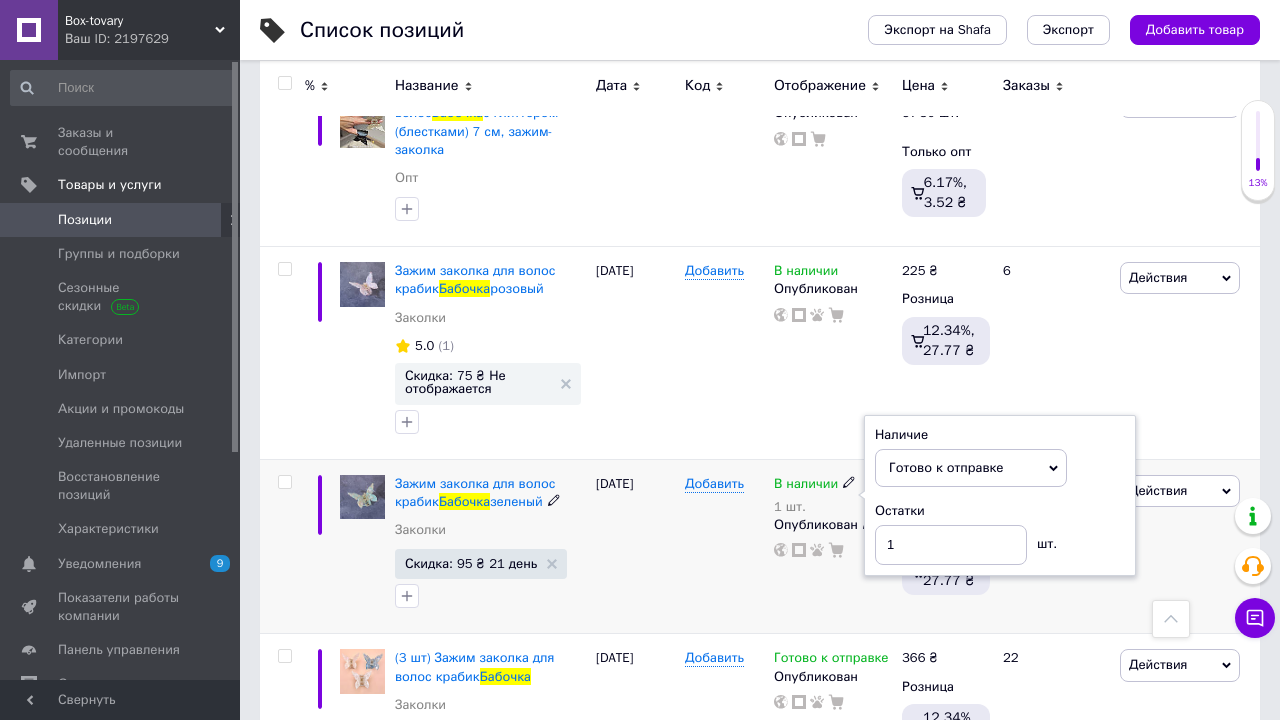 click on "Добавить" at bounding box center (724, 546) 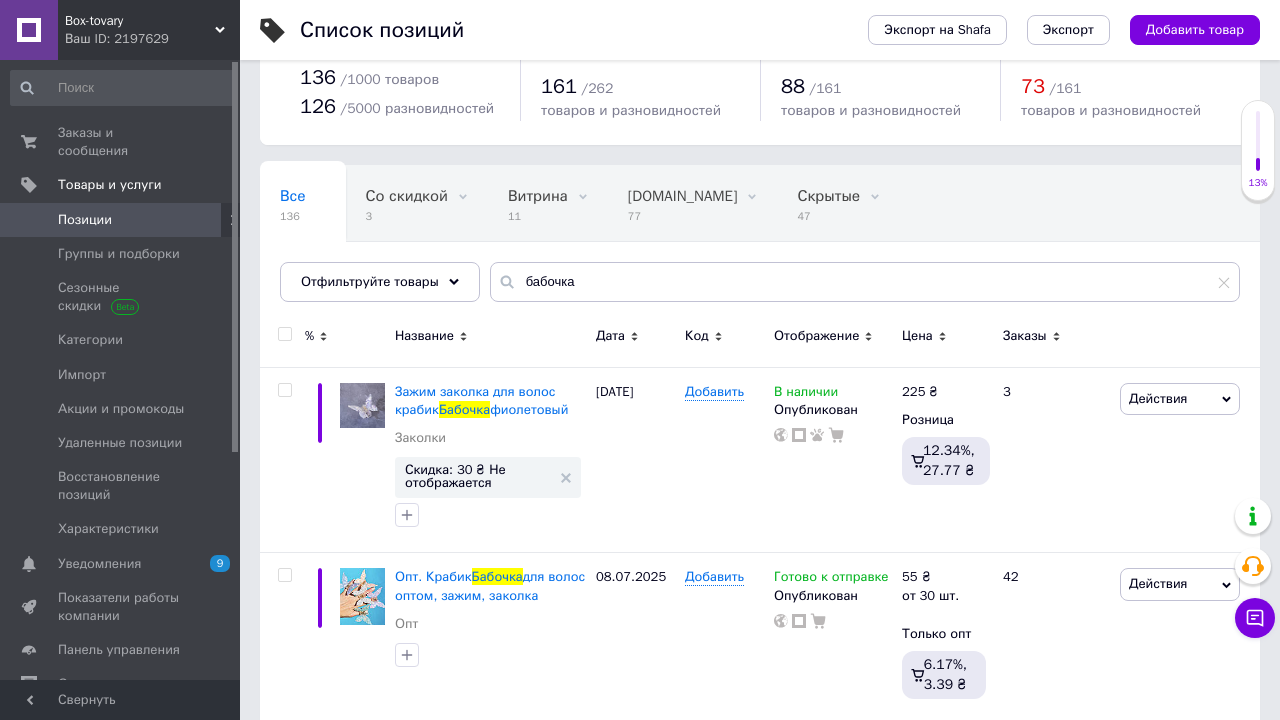 scroll, scrollTop: 63, scrollLeft: 0, axis: vertical 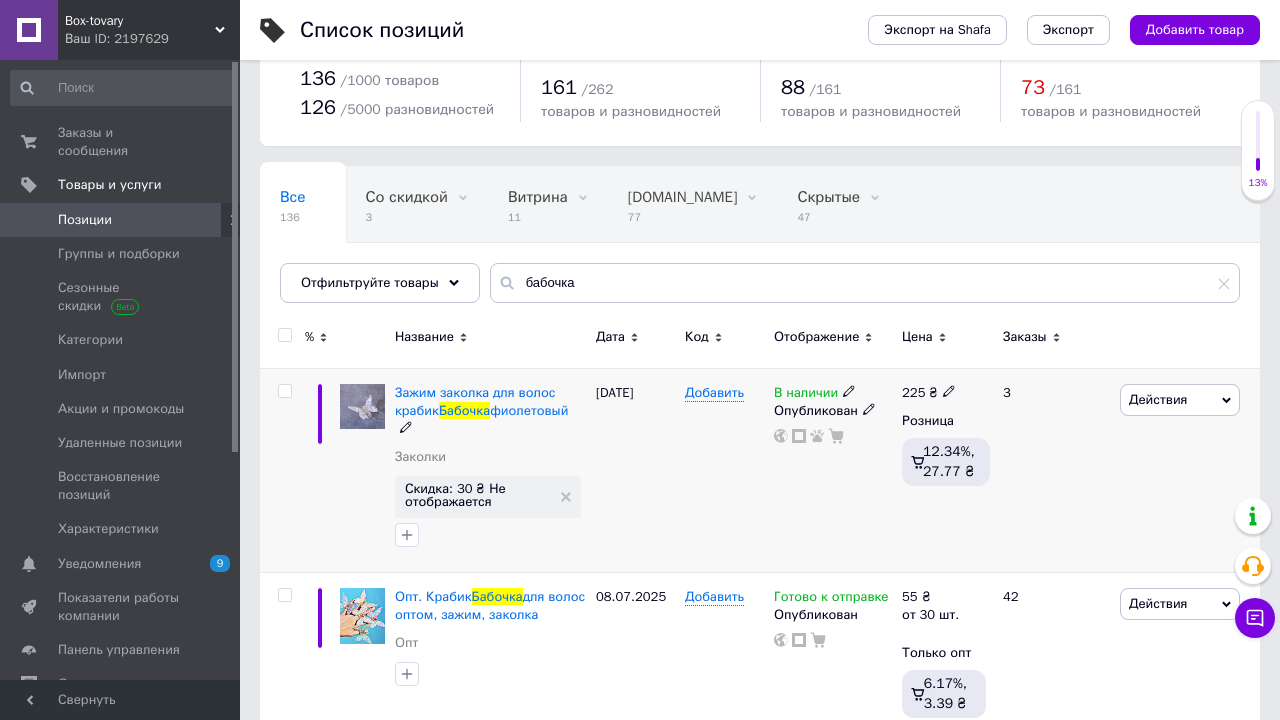 click on "Действия" at bounding box center (1158, 399) 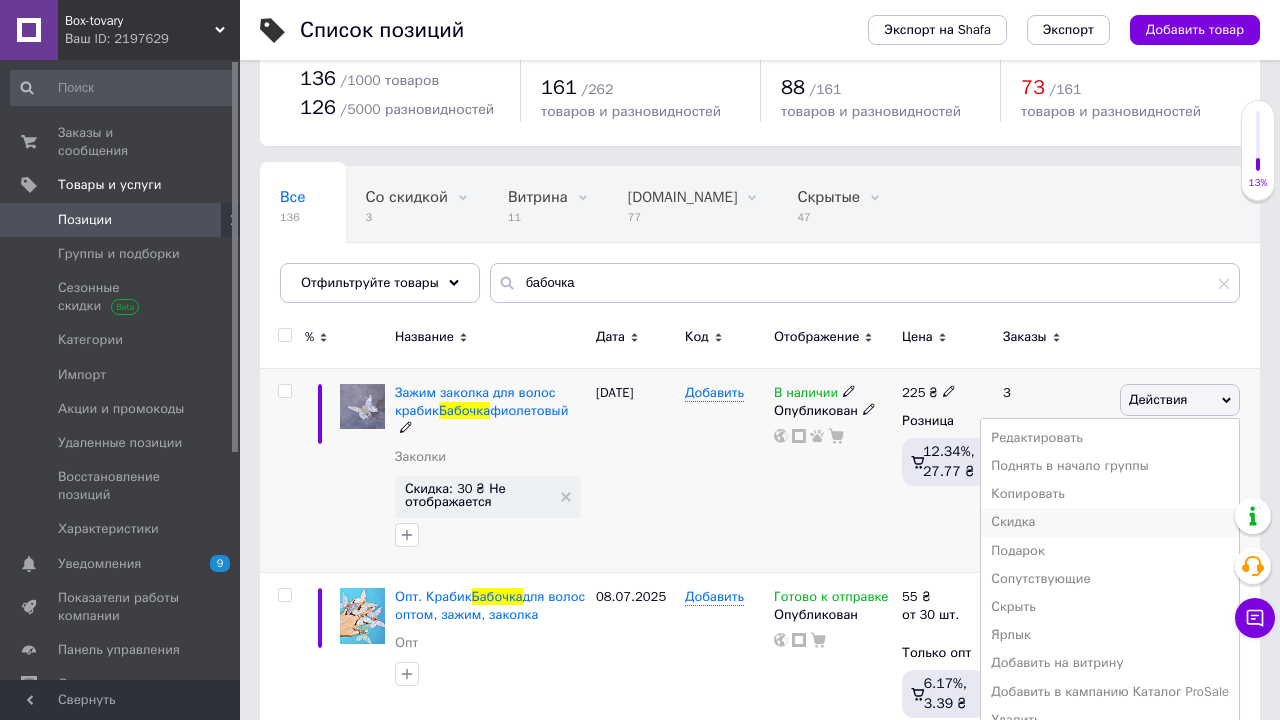 click on "Скидка" at bounding box center (1110, 522) 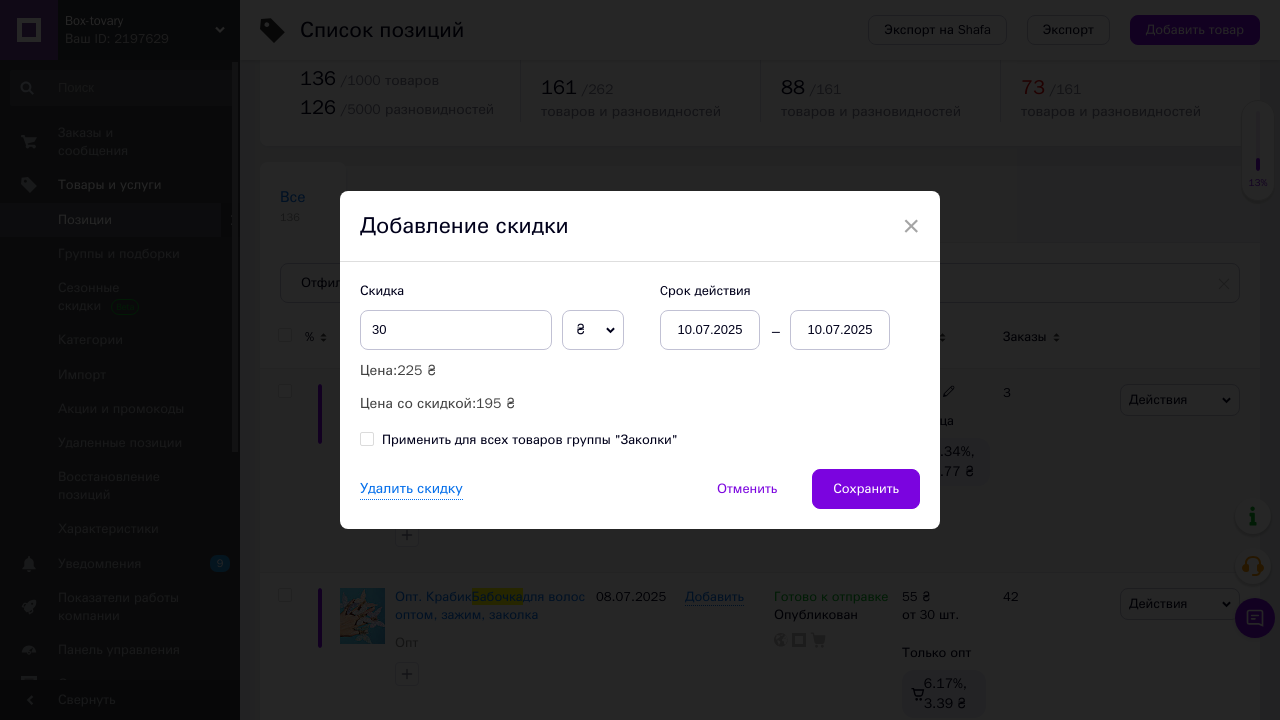 click on "10.07.2025" at bounding box center [840, 330] 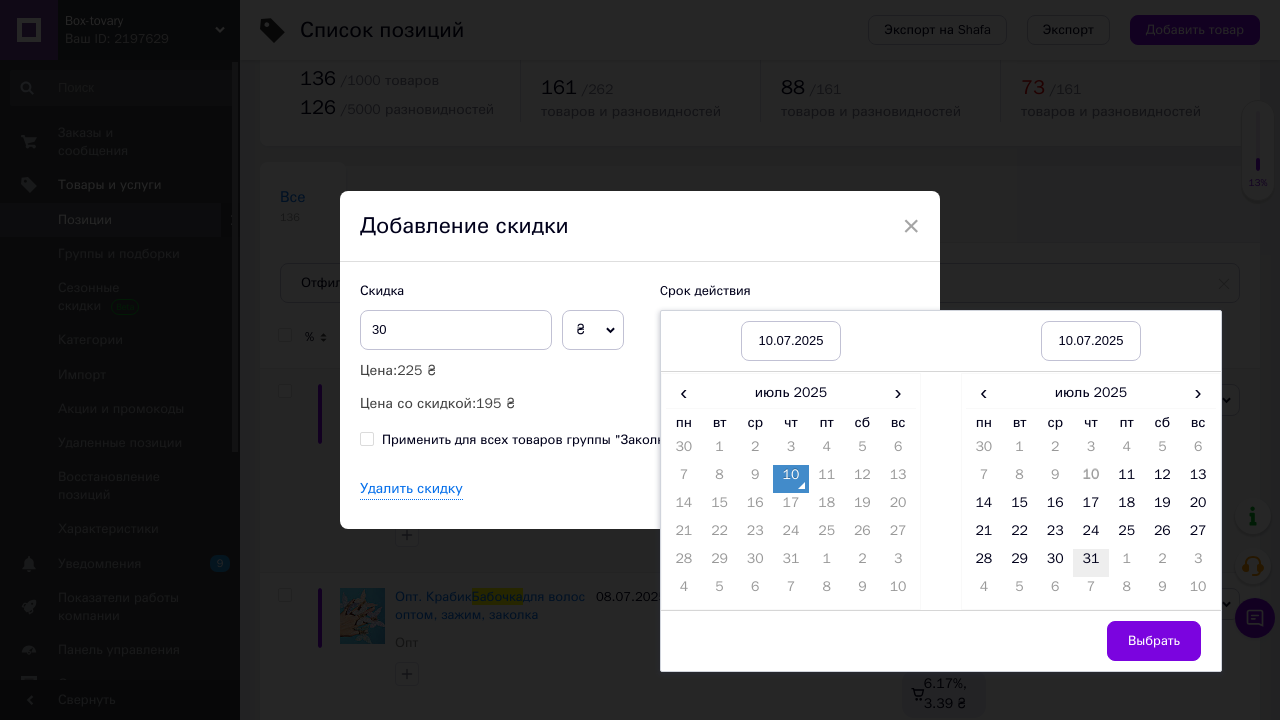click on "31" at bounding box center (1091, 563) 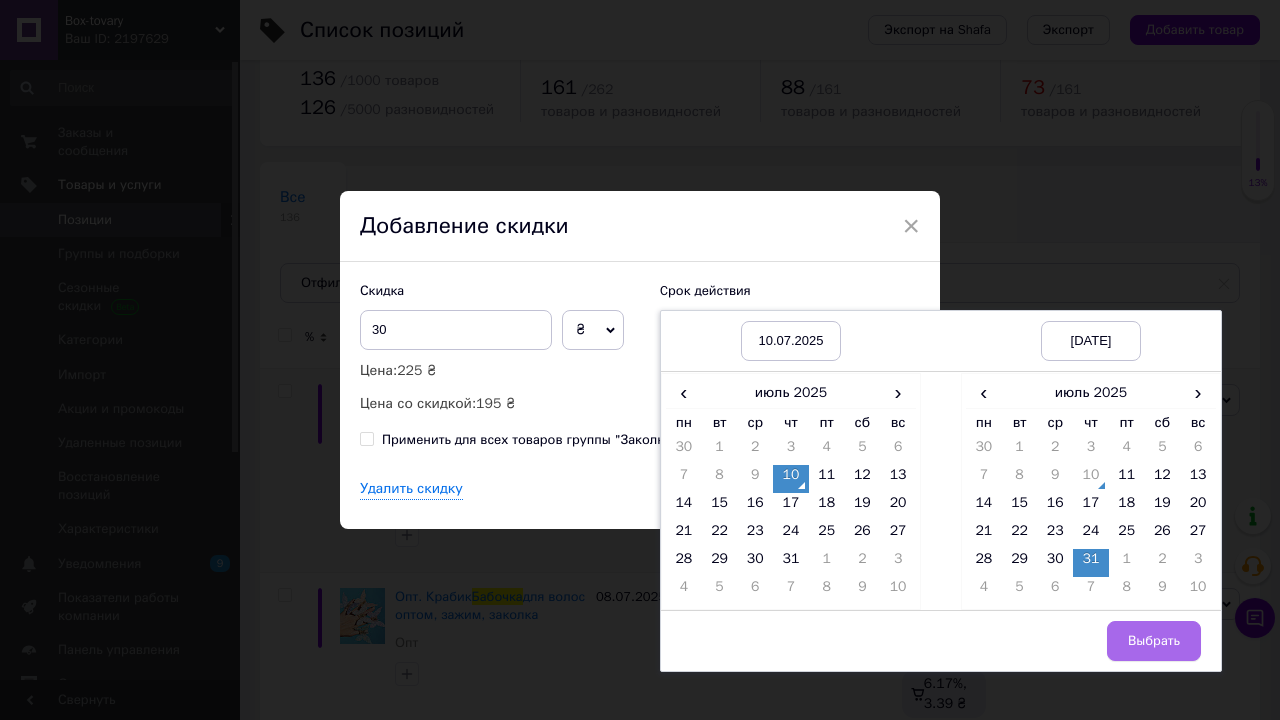 click on "Выбрать" at bounding box center [1154, 641] 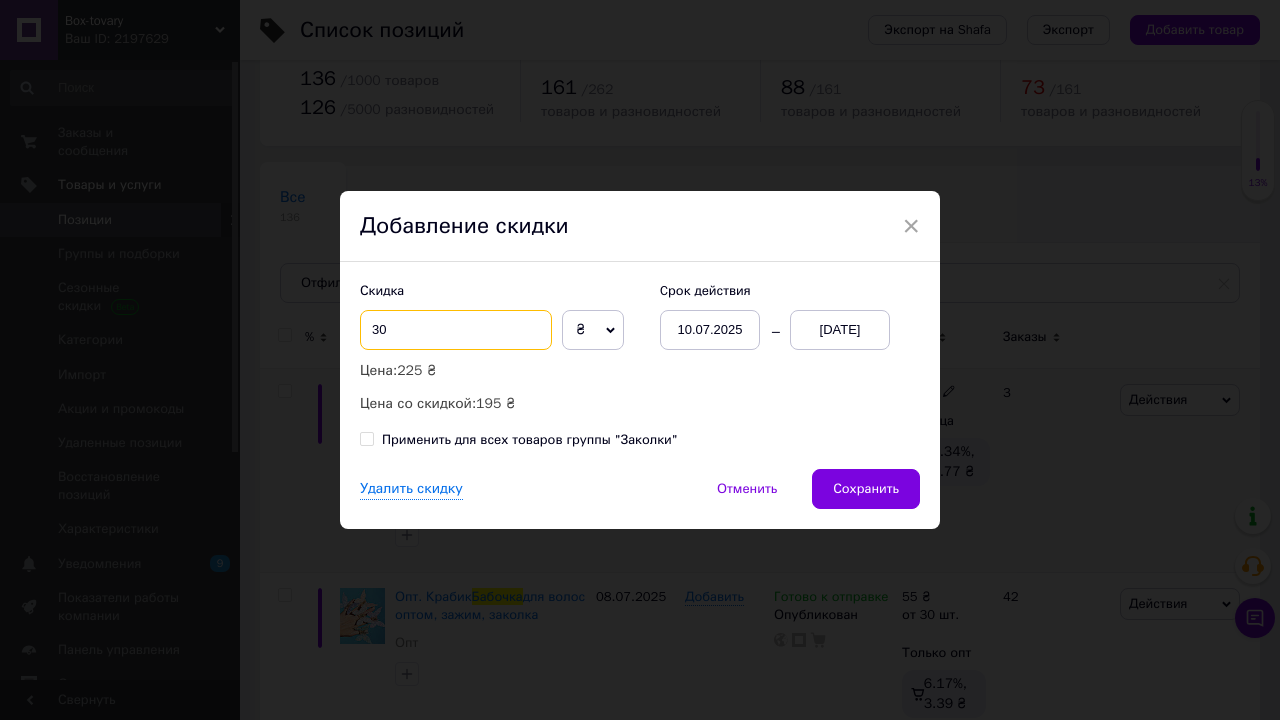 click on "30" at bounding box center [456, 330] 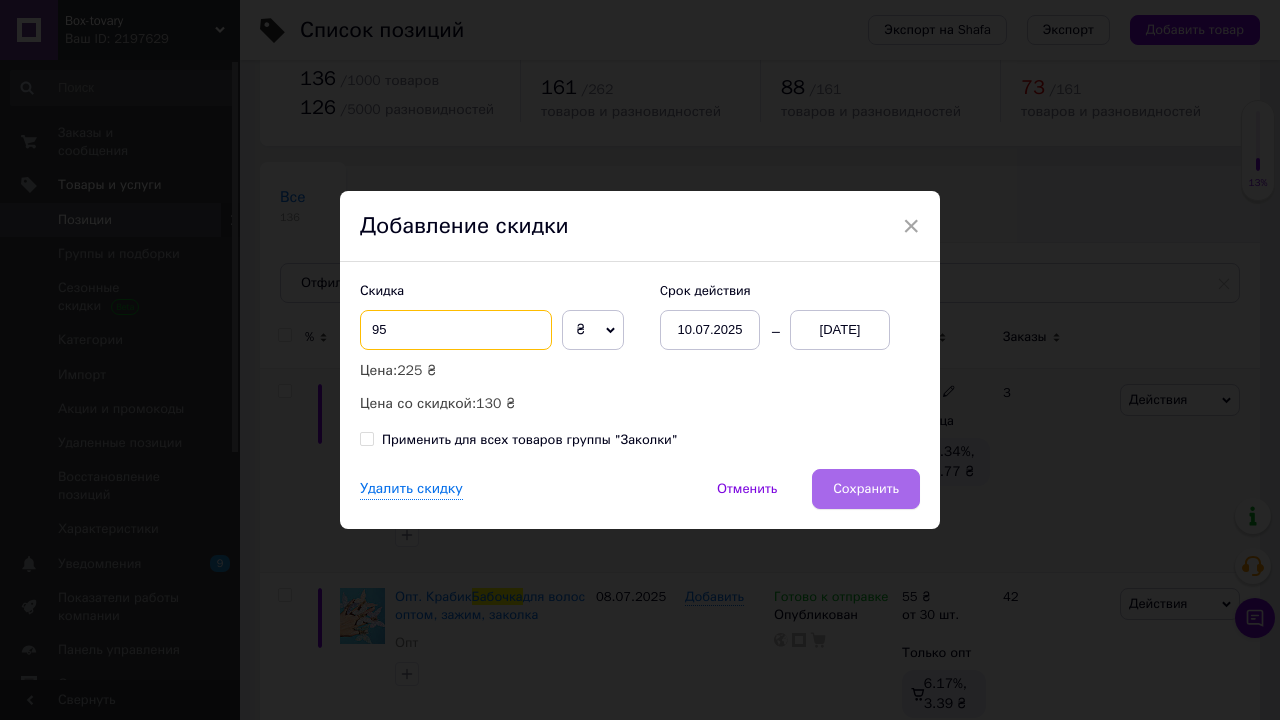 type on "95" 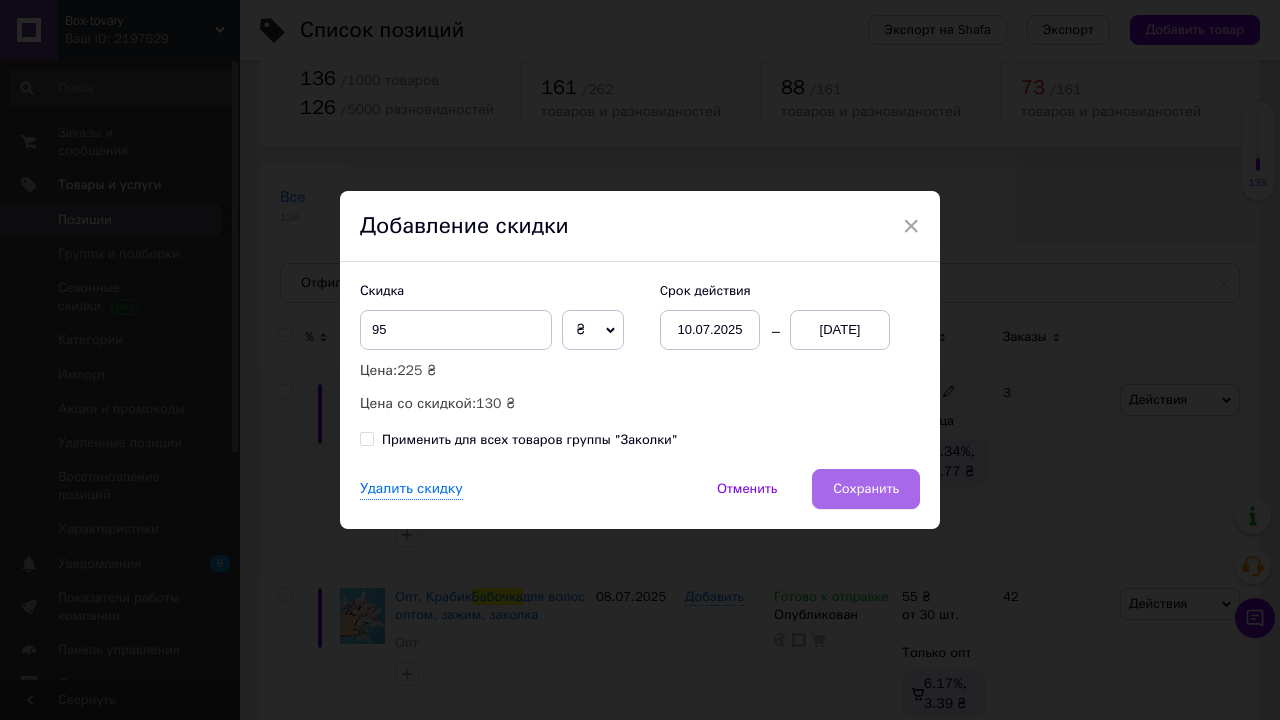 click on "Сохранить" at bounding box center [866, 489] 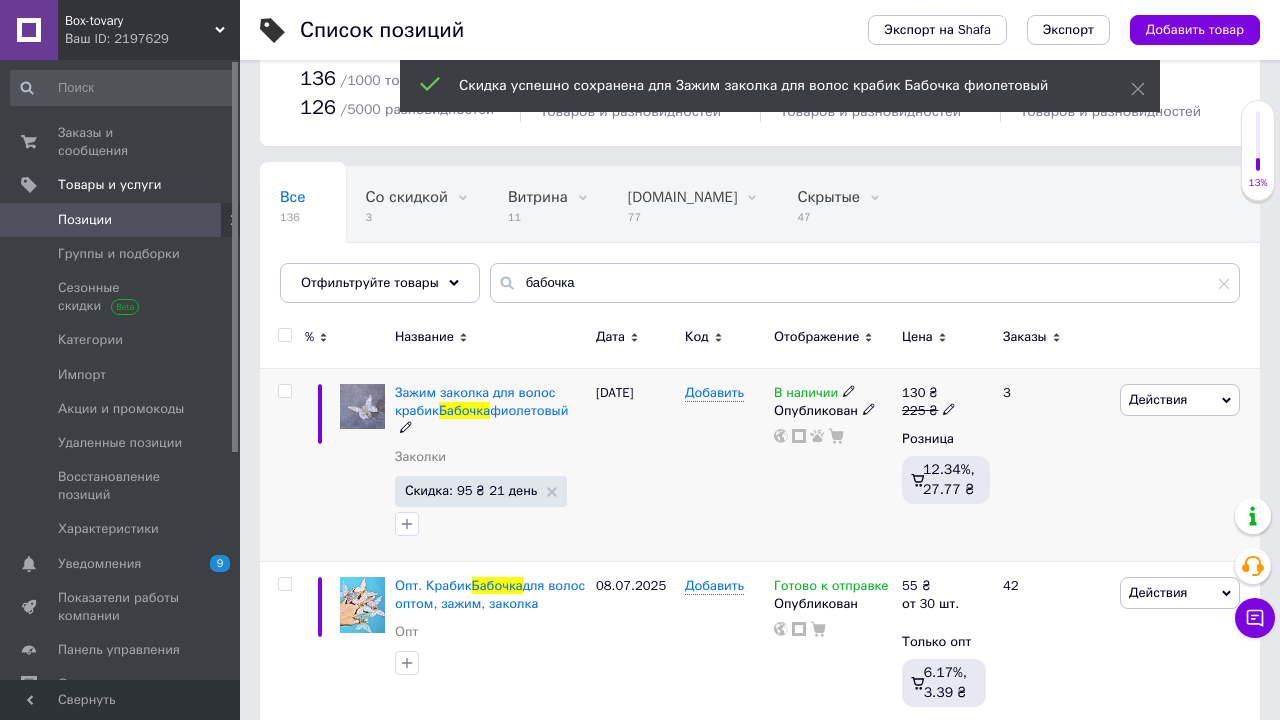 click 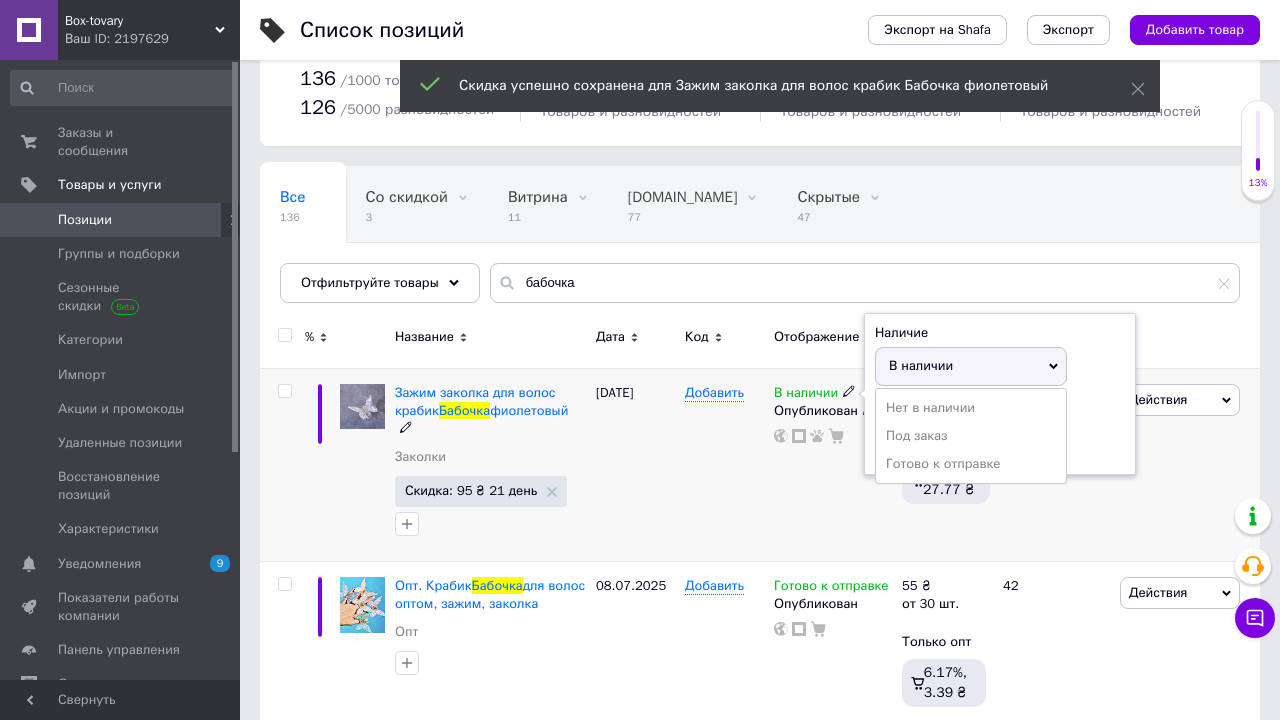 click on "Остатки шт." at bounding box center [1000, 432] 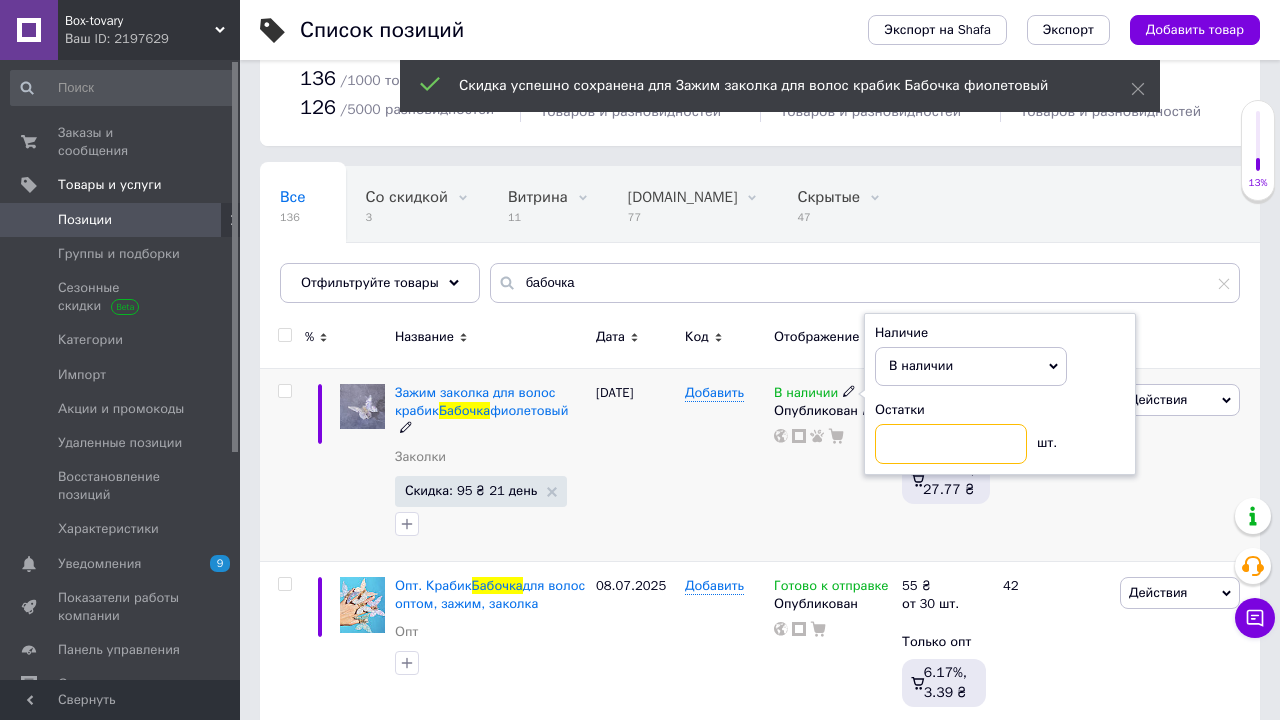 click at bounding box center [951, 444] 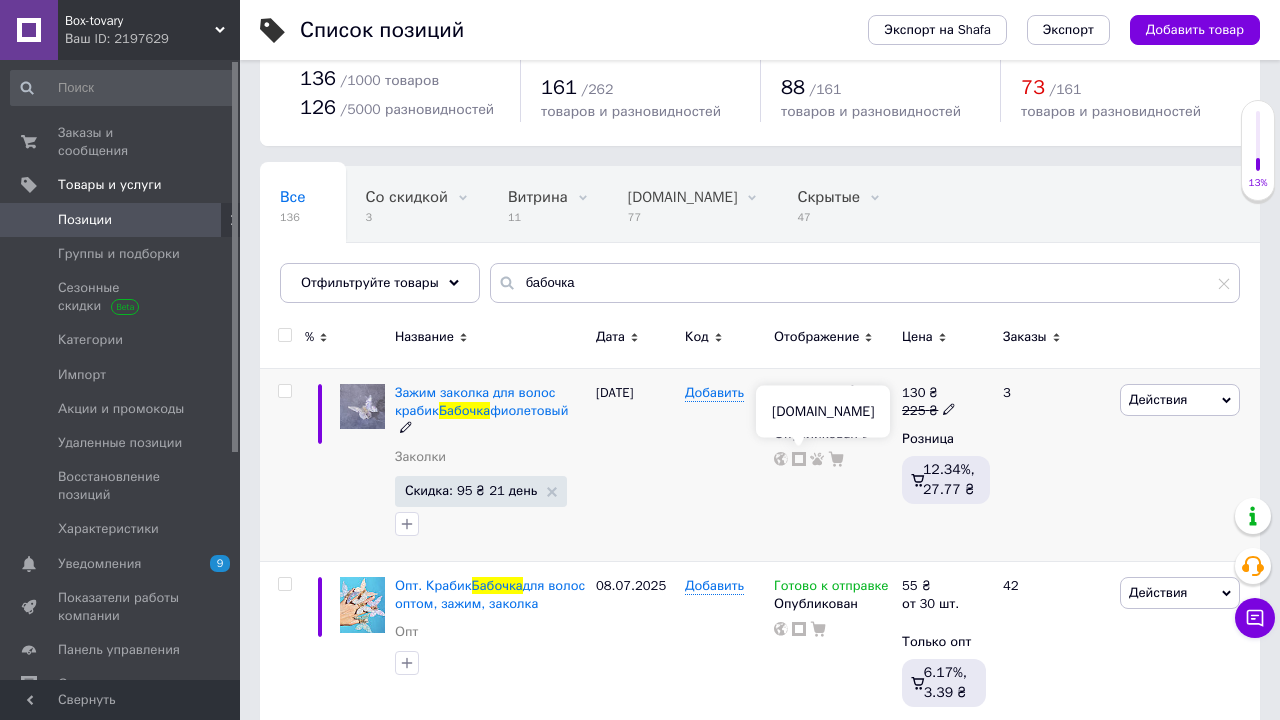 click 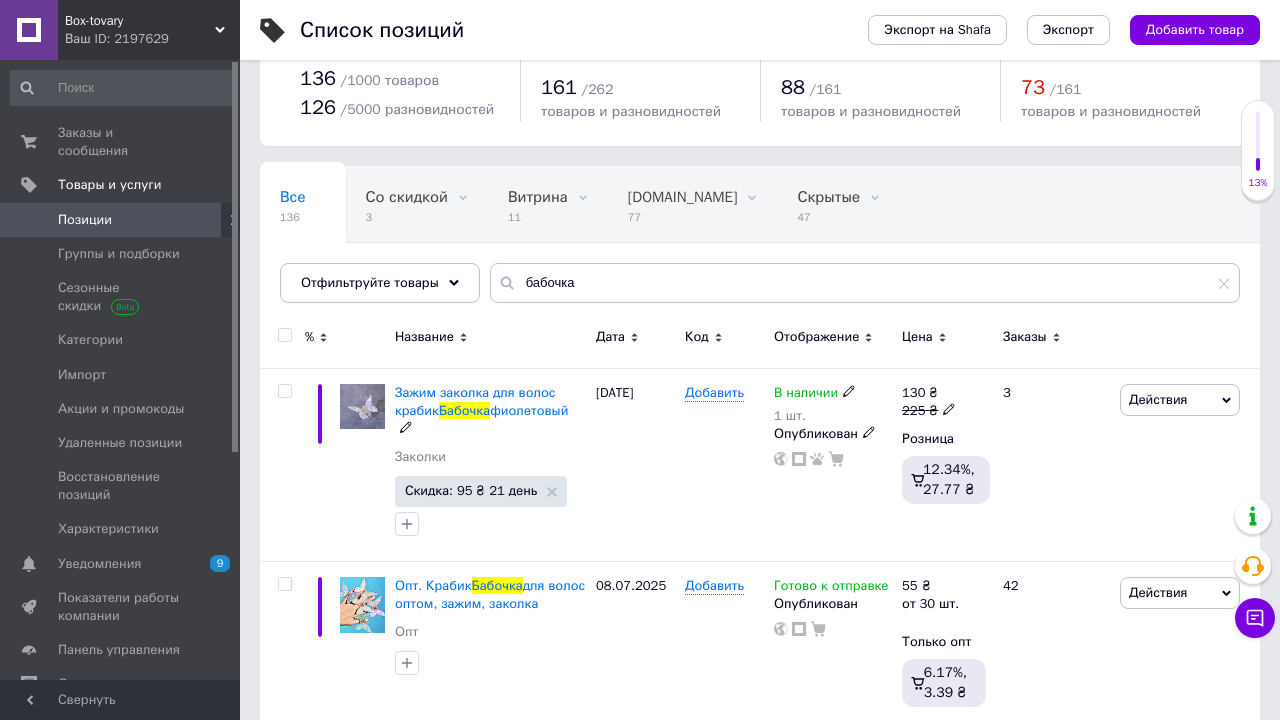 click 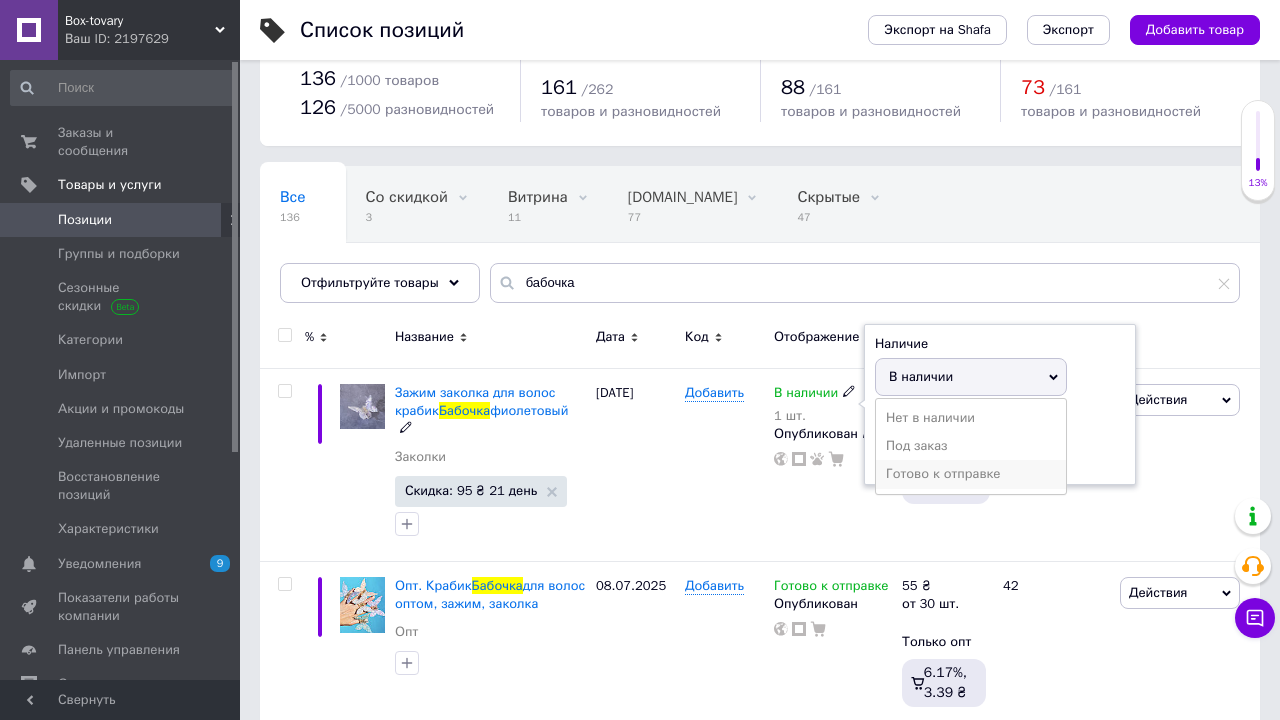click on "Готово к отправке" at bounding box center (971, 474) 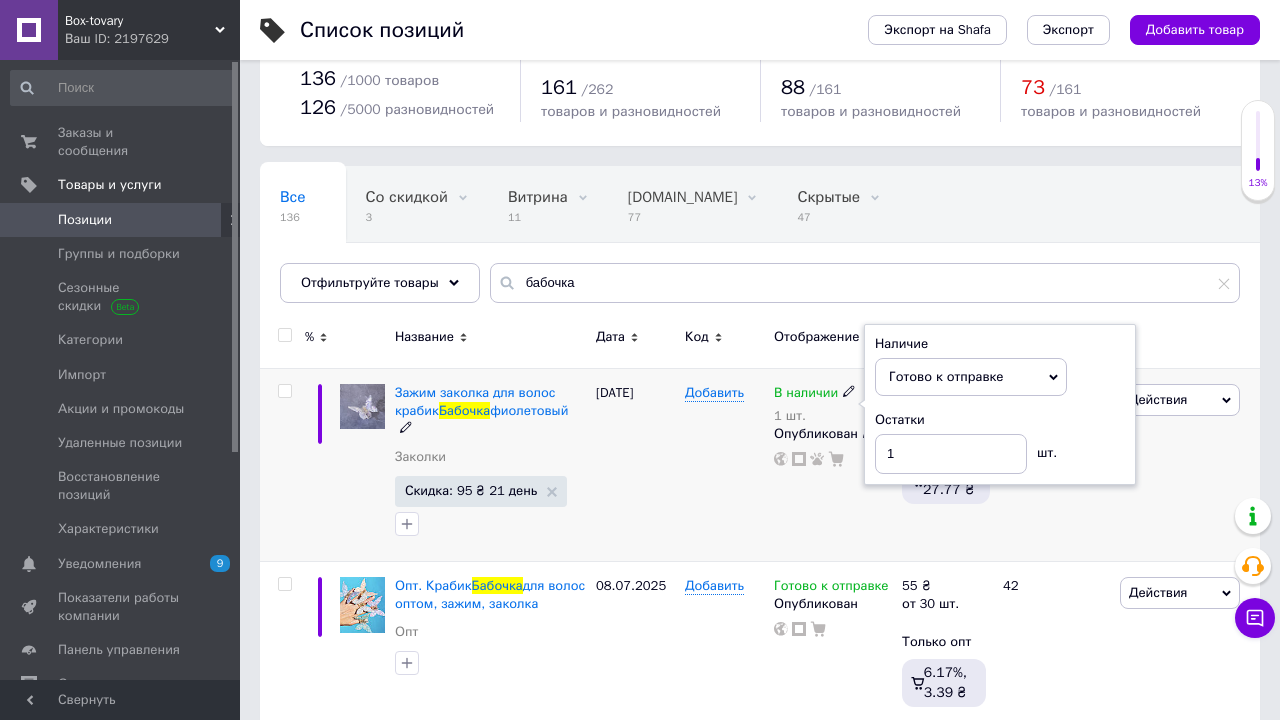 click on "В наличии 1 шт. Наличие Готово к отправке В наличии Нет в наличии Под заказ Остатки 1 шт. Опубликован" at bounding box center (833, 464) 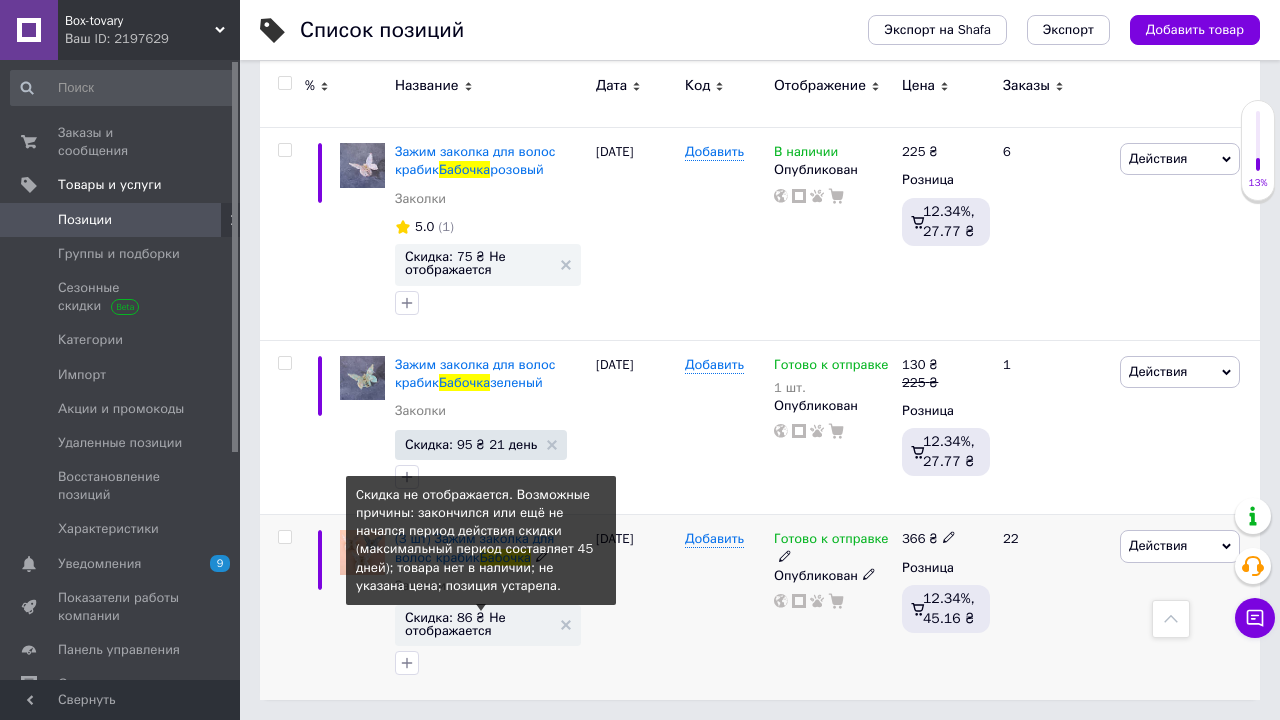 scroll, scrollTop: 1016, scrollLeft: 0, axis: vertical 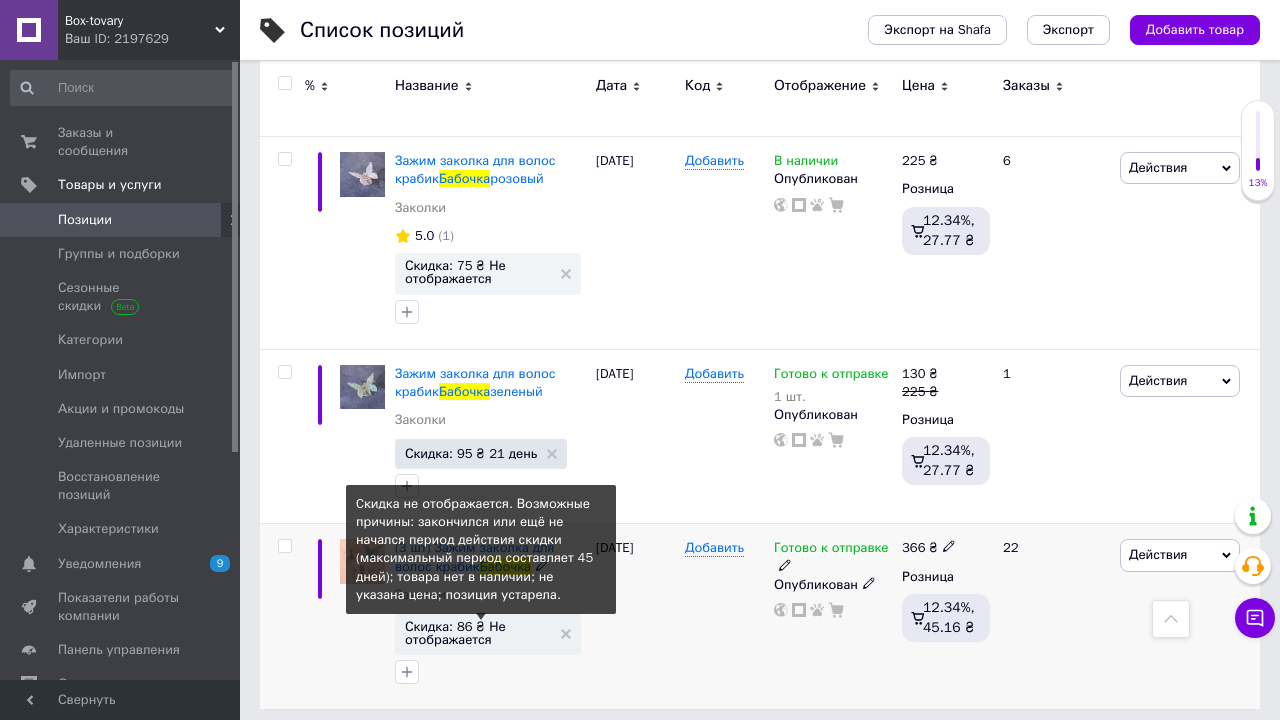 click on "Скидка: 86 ₴ Не отображается" at bounding box center [478, 633] 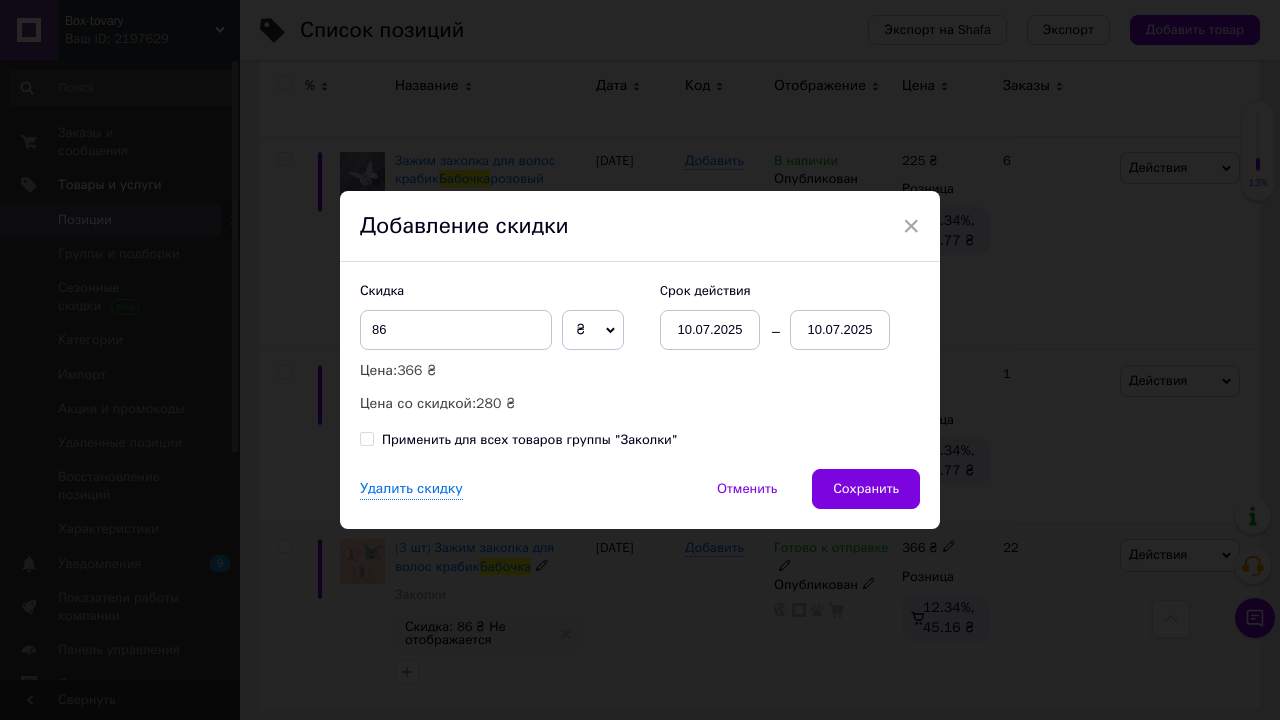 click on "10.07.2025" at bounding box center [840, 330] 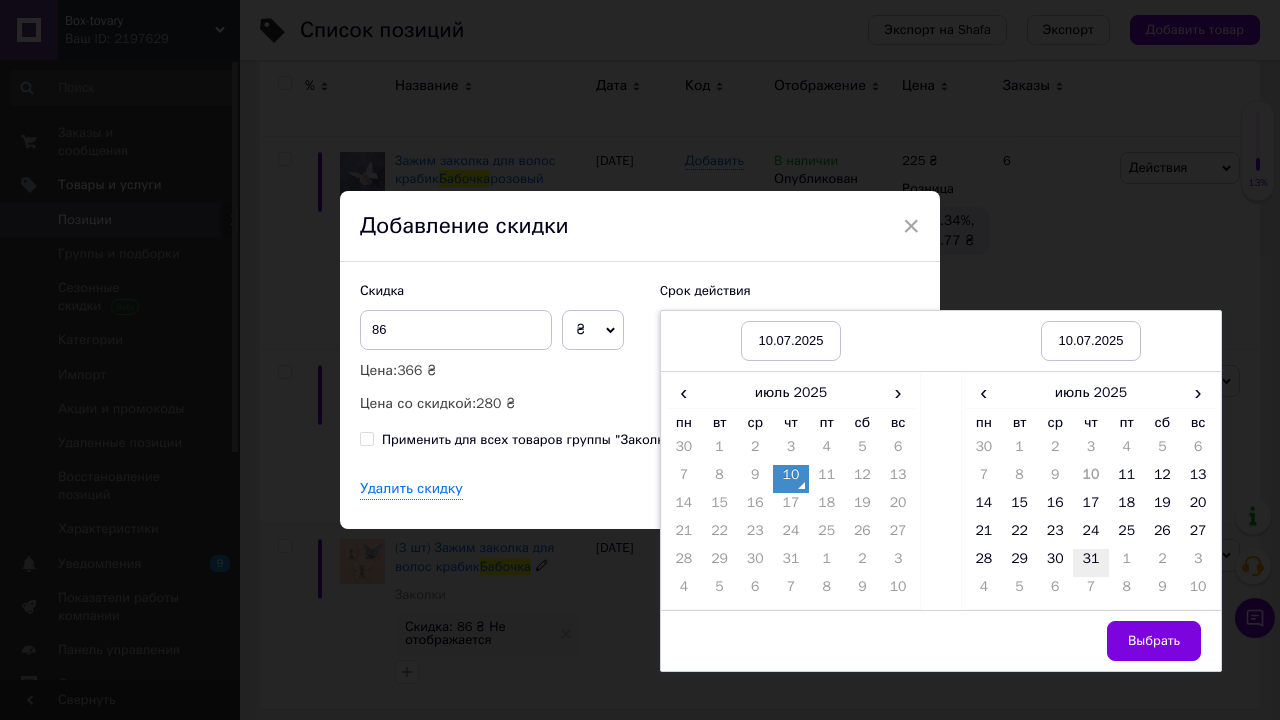 click on "31" at bounding box center (1091, 563) 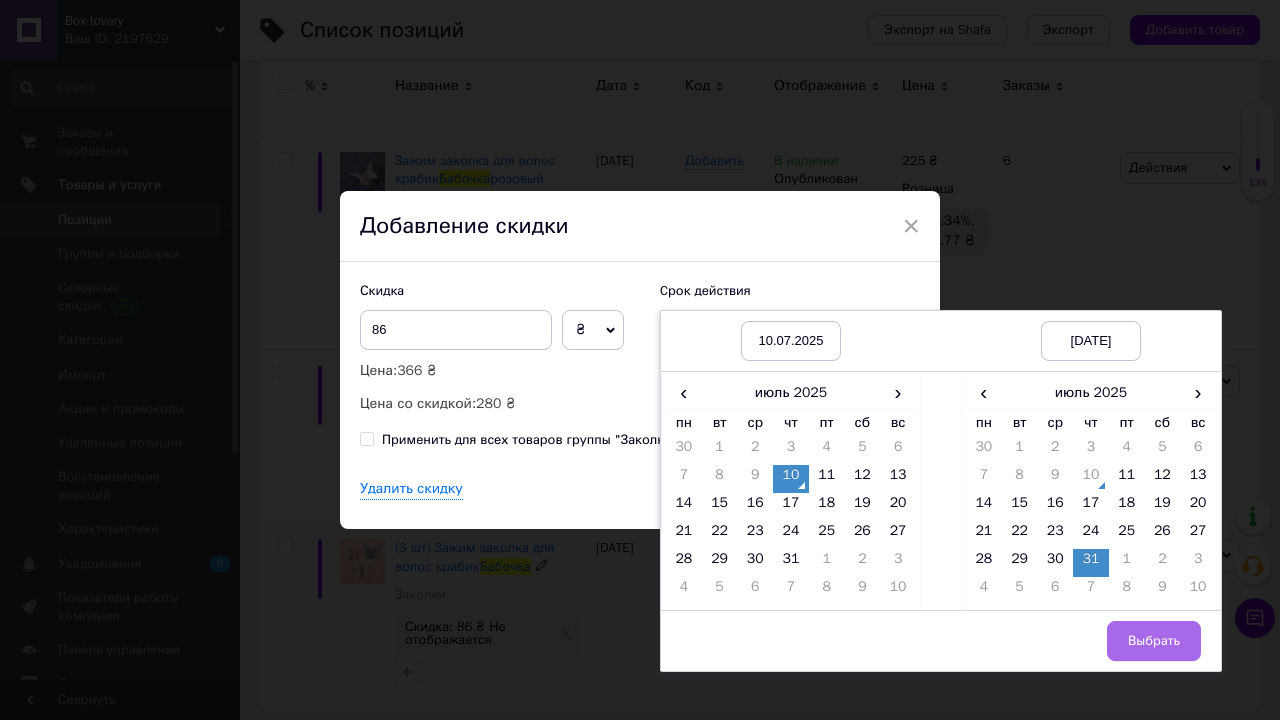 click on "Выбрать" at bounding box center (1154, 641) 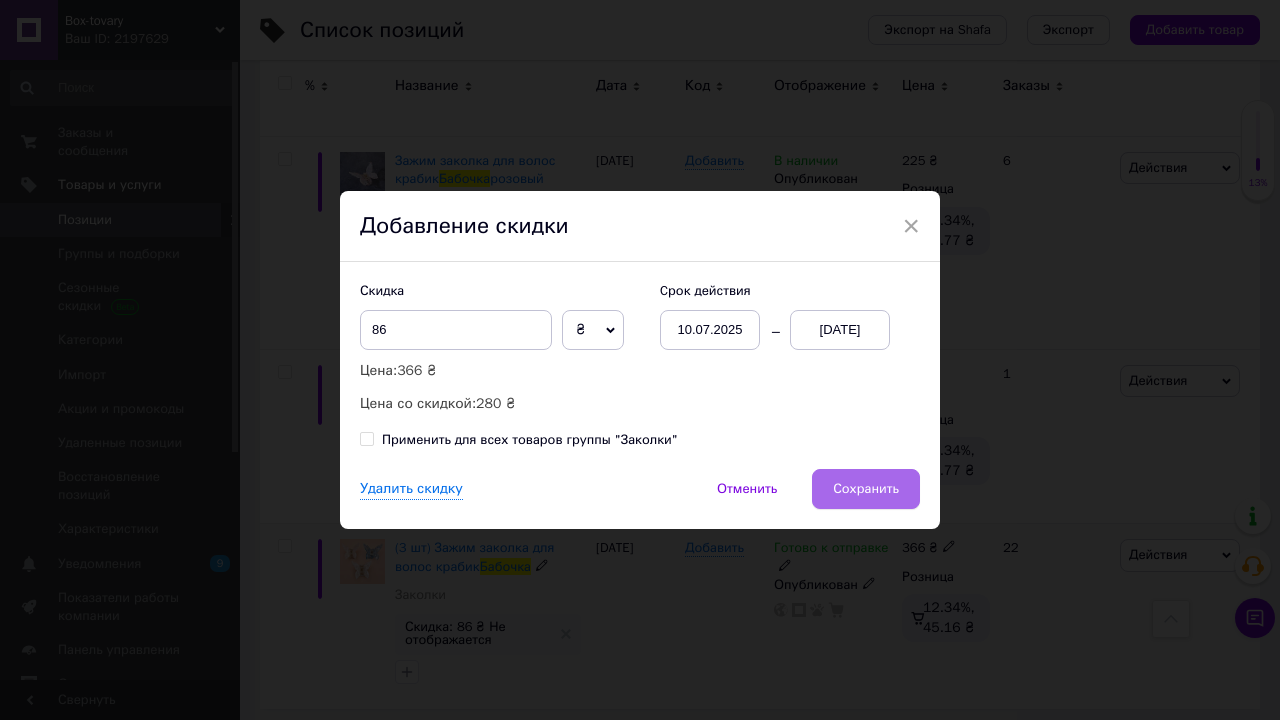 click on "Сохранить" at bounding box center (866, 489) 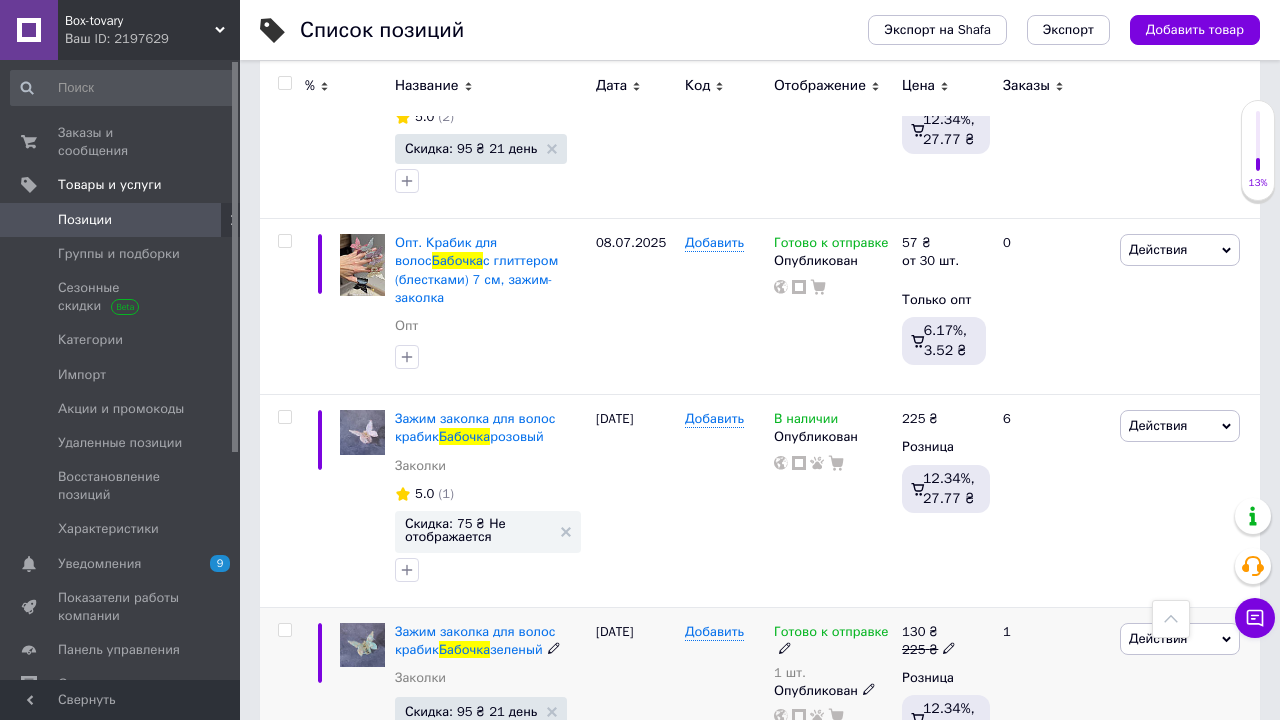scroll, scrollTop: 757, scrollLeft: 0, axis: vertical 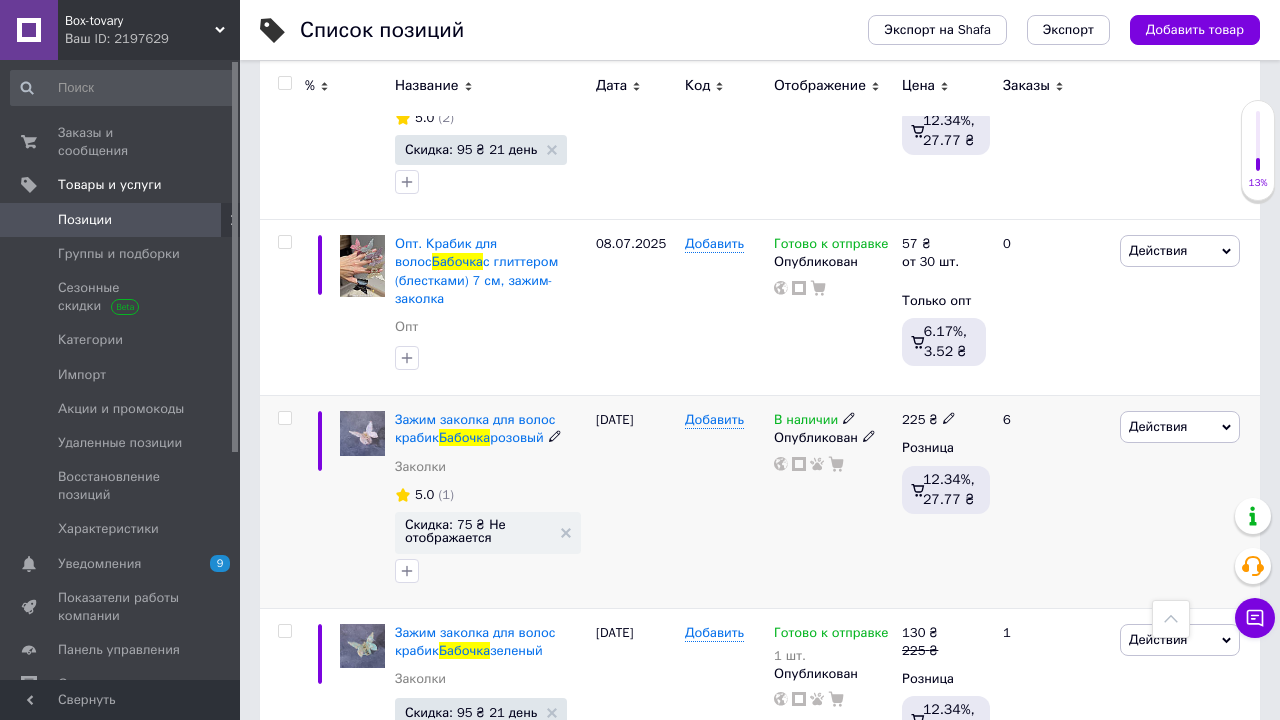 click 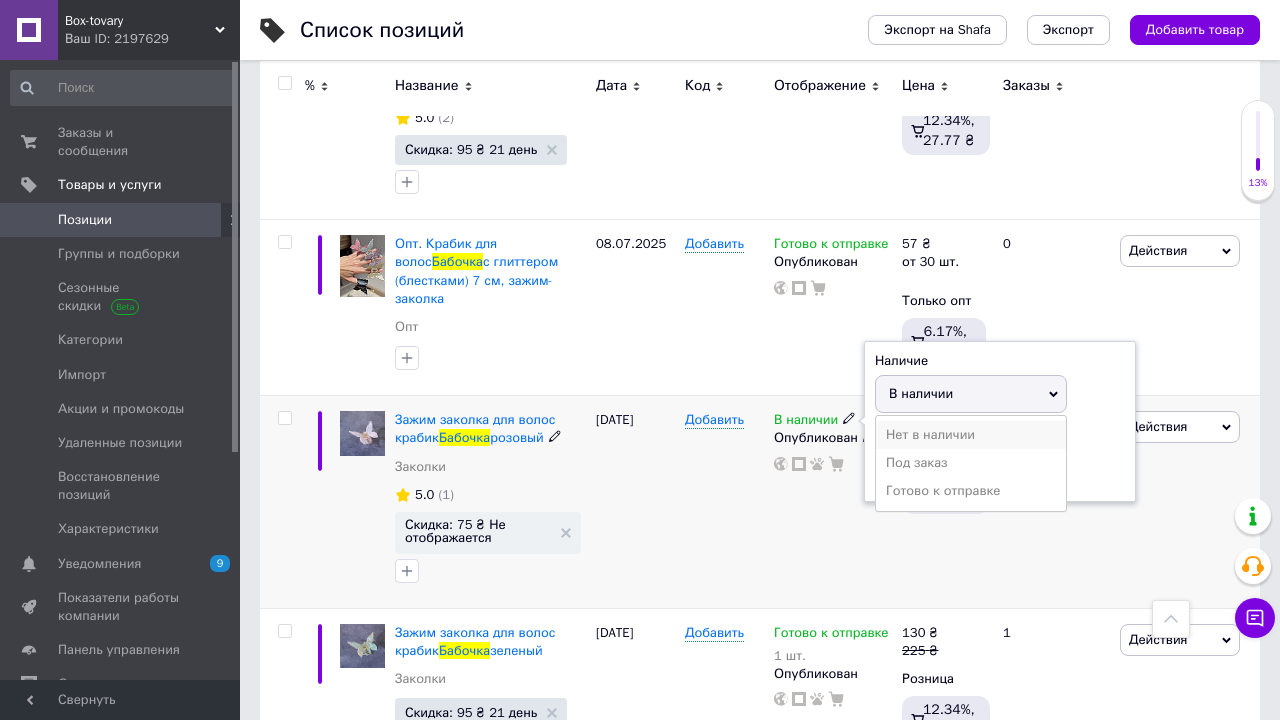 click on "Нет в наличии" at bounding box center (971, 435) 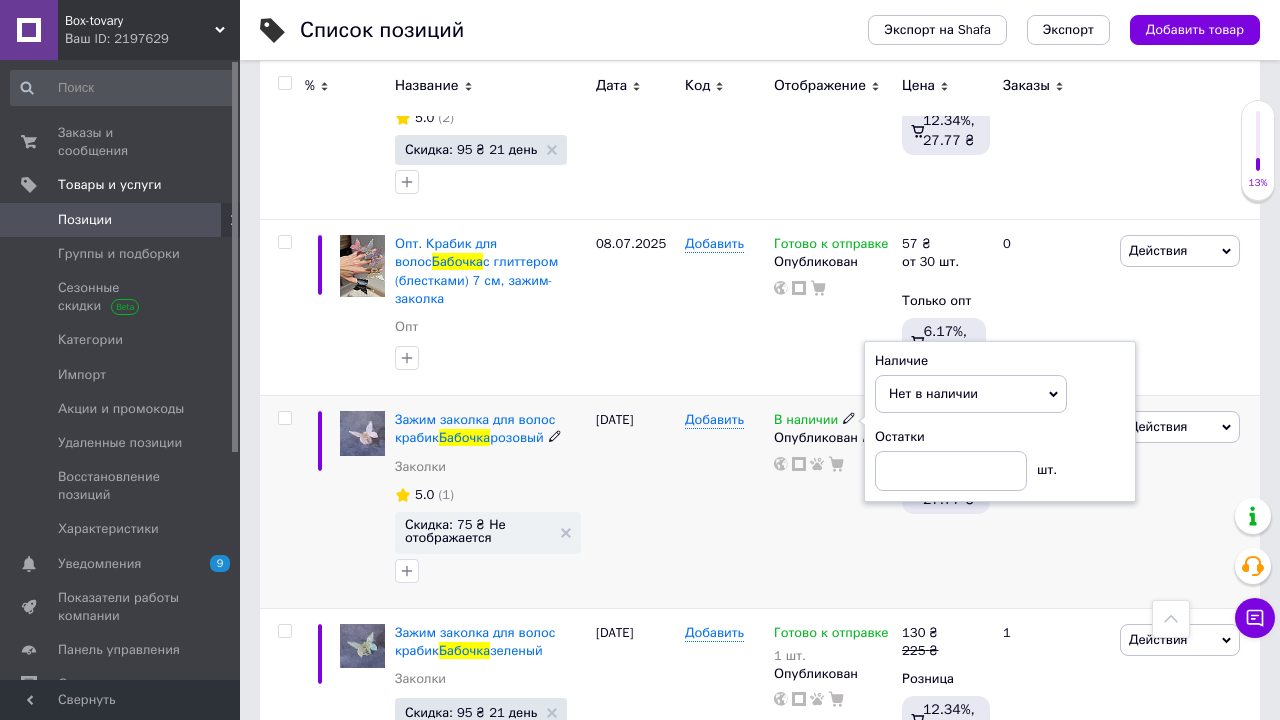 click on "Добавить" at bounding box center (724, 502) 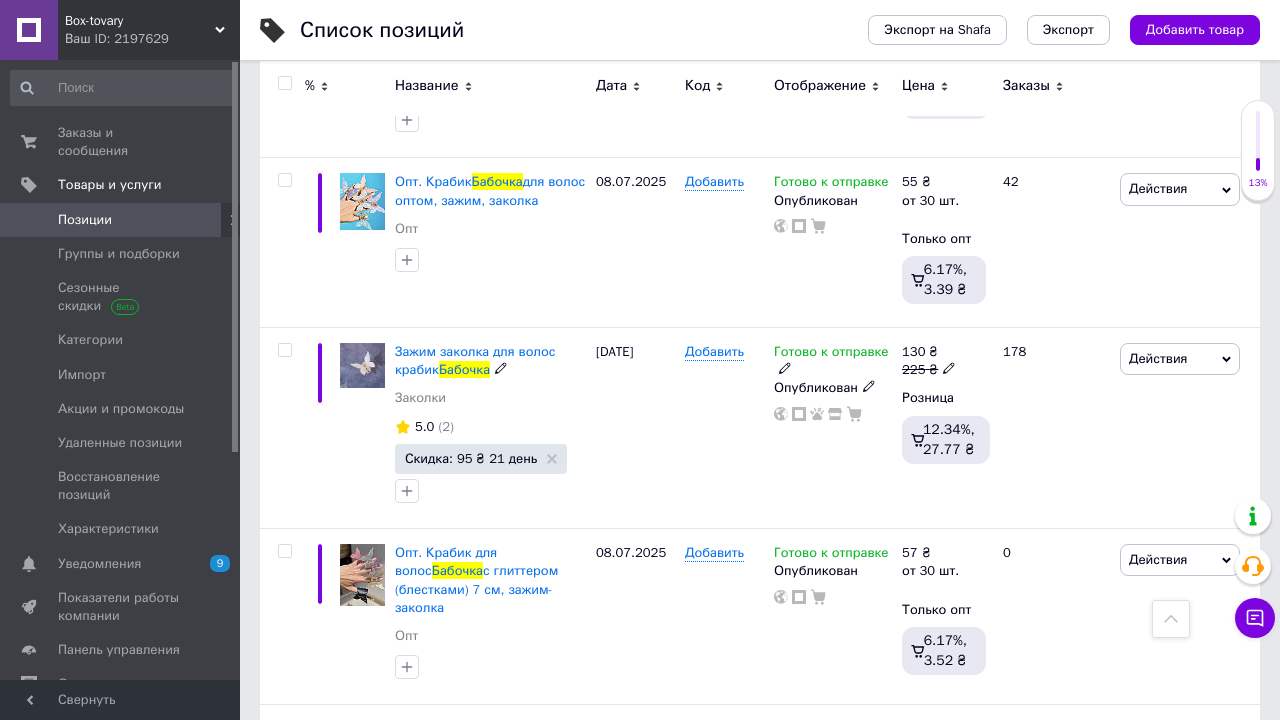 scroll, scrollTop: 434, scrollLeft: 0, axis: vertical 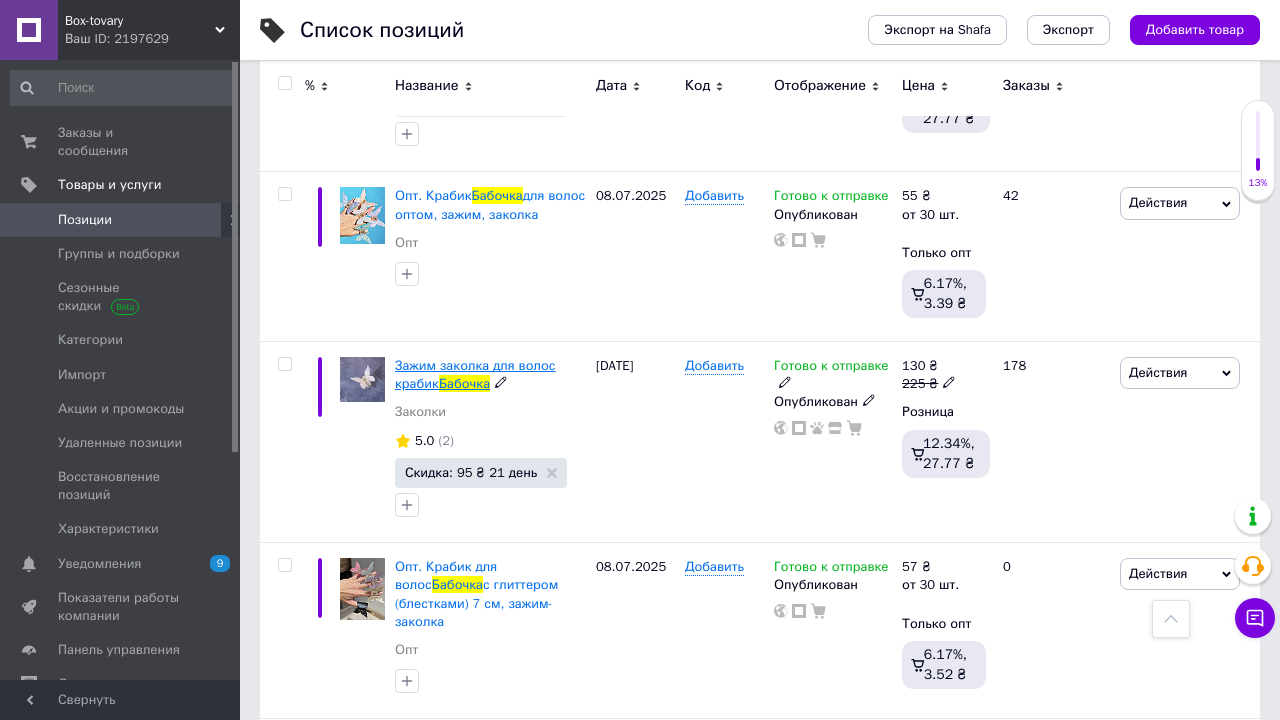 click on "Зажим заколка для волос крабик" at bounding box center [475, 374] 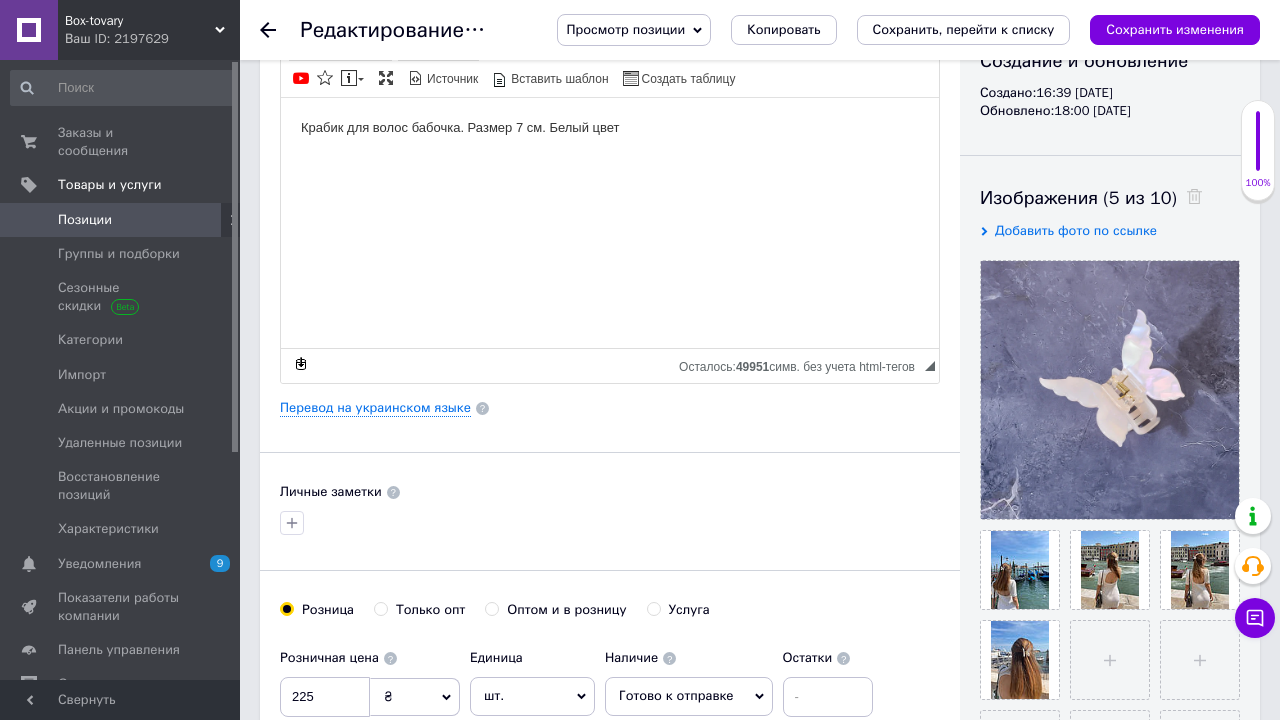 scroll, scrollTop: 501, scrollLeft: 0, axis: vertical 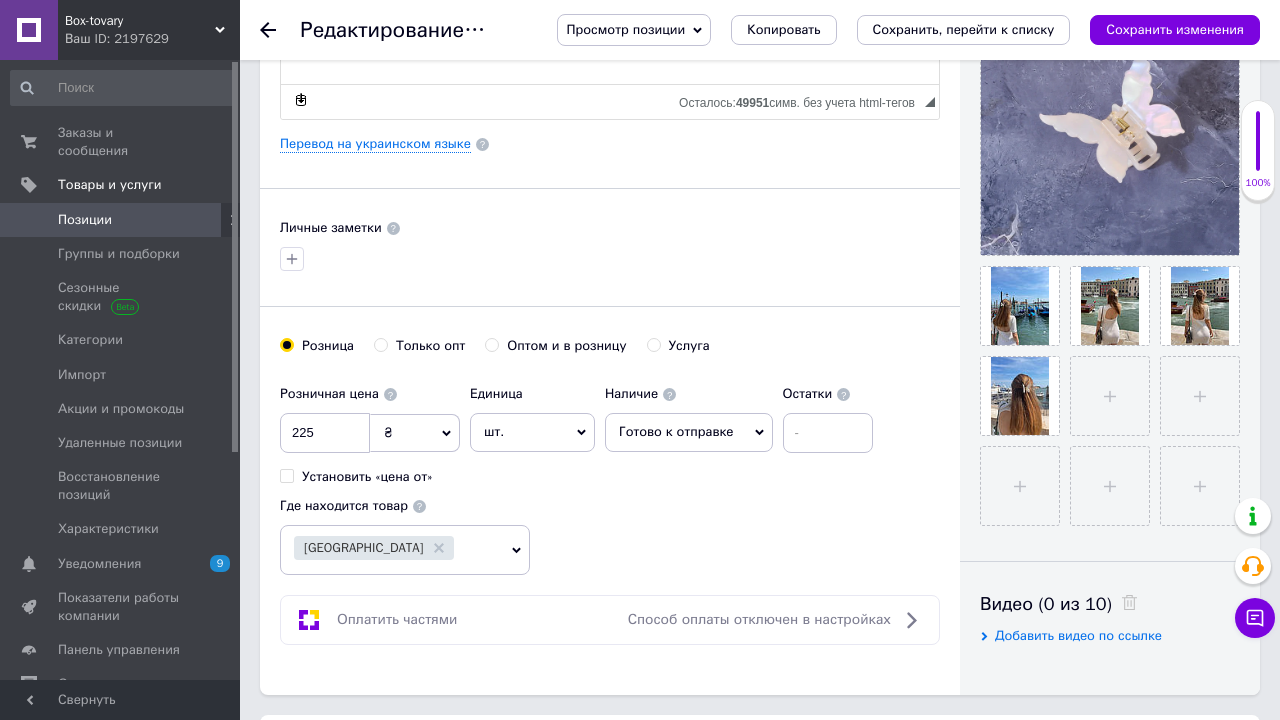 click on "Оптом и в розницу" at bounding box center [491, 344] 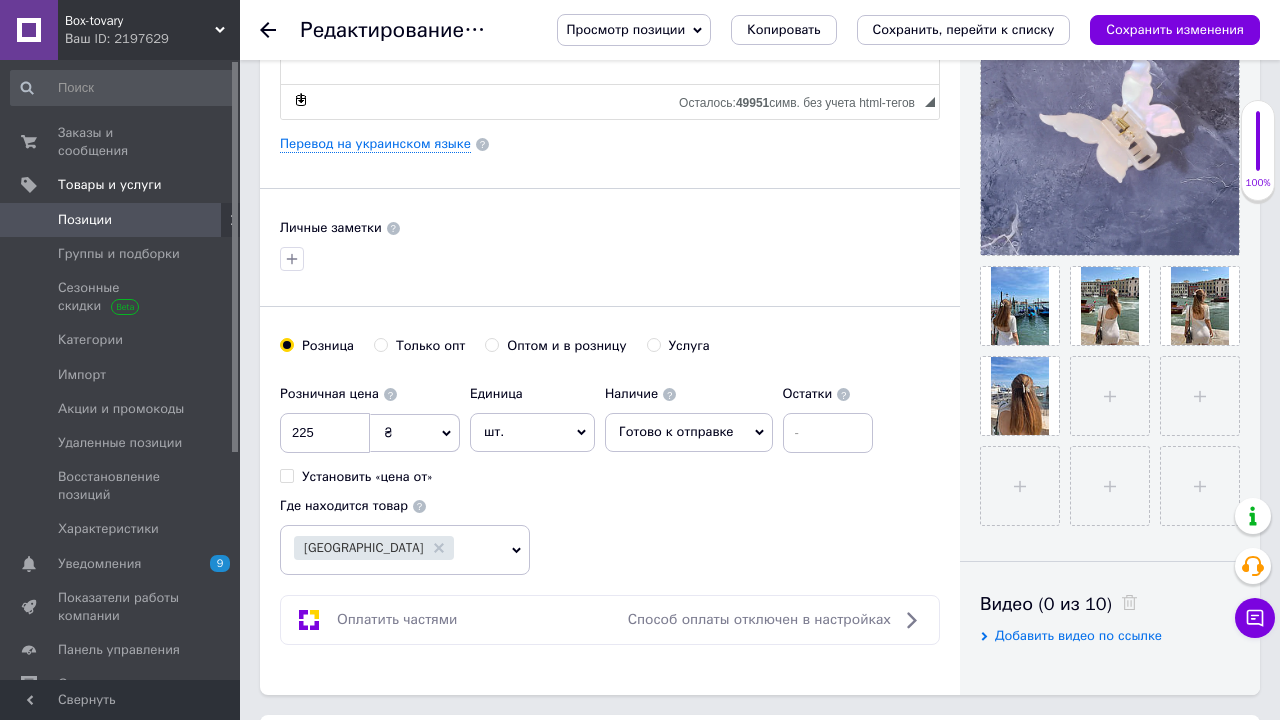 radio on "true" 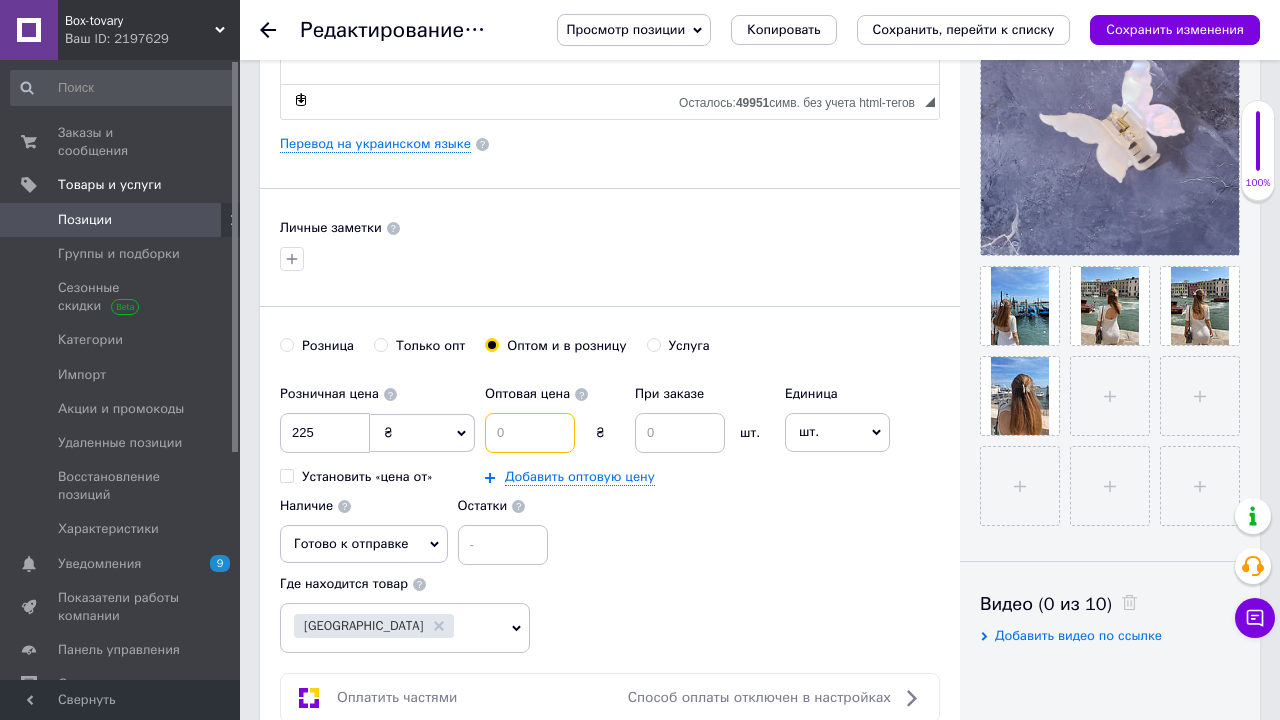 click at bounding box center [530, 433] 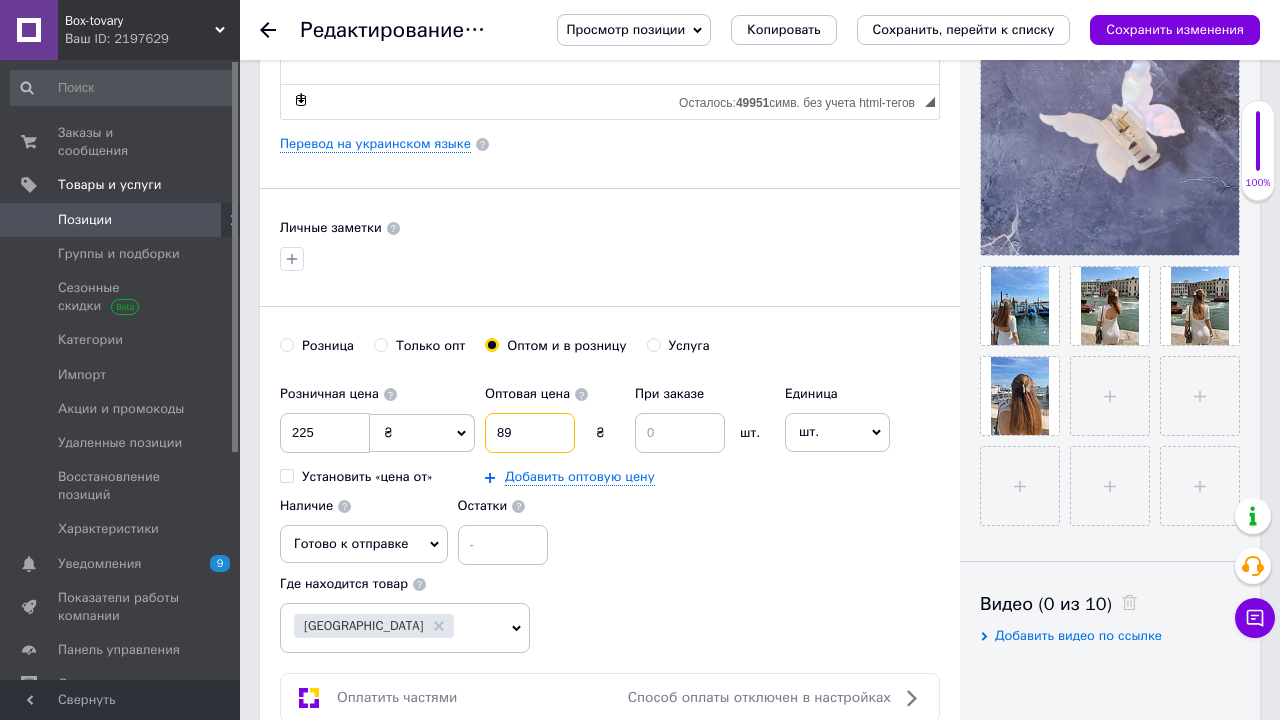 type on "89" 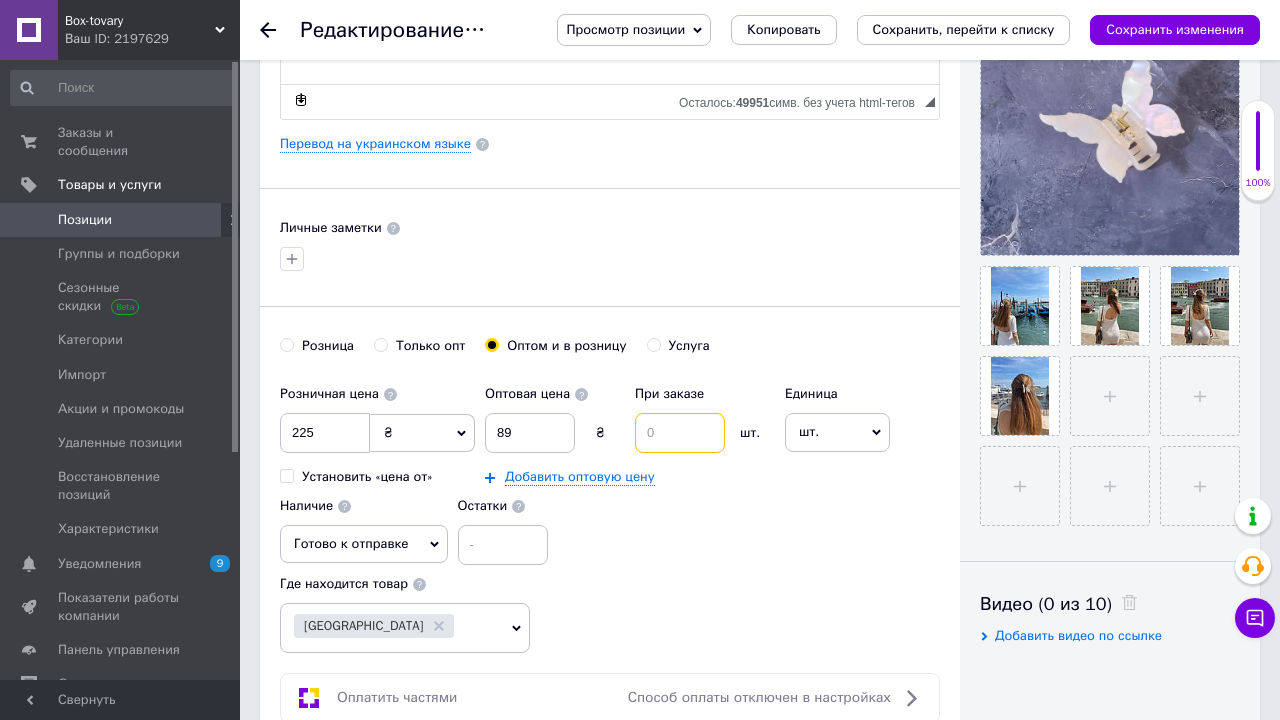 click at bounding box center [680, 433] 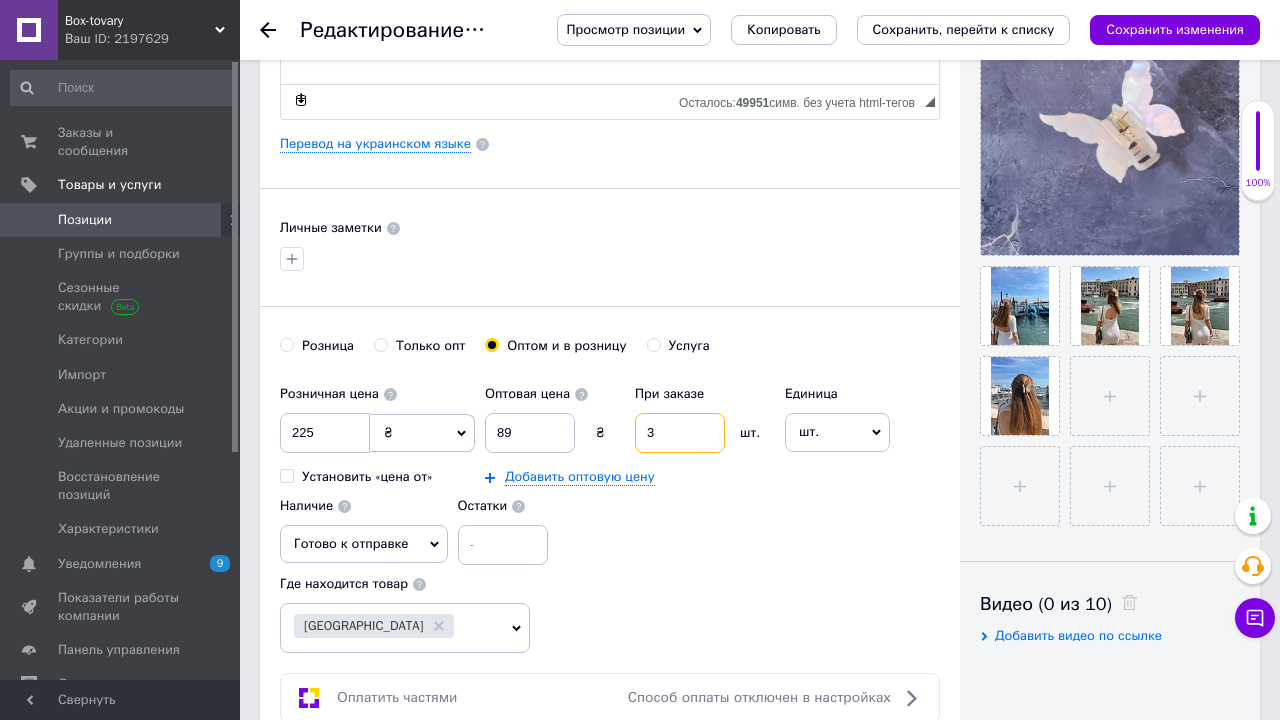 type on "3" 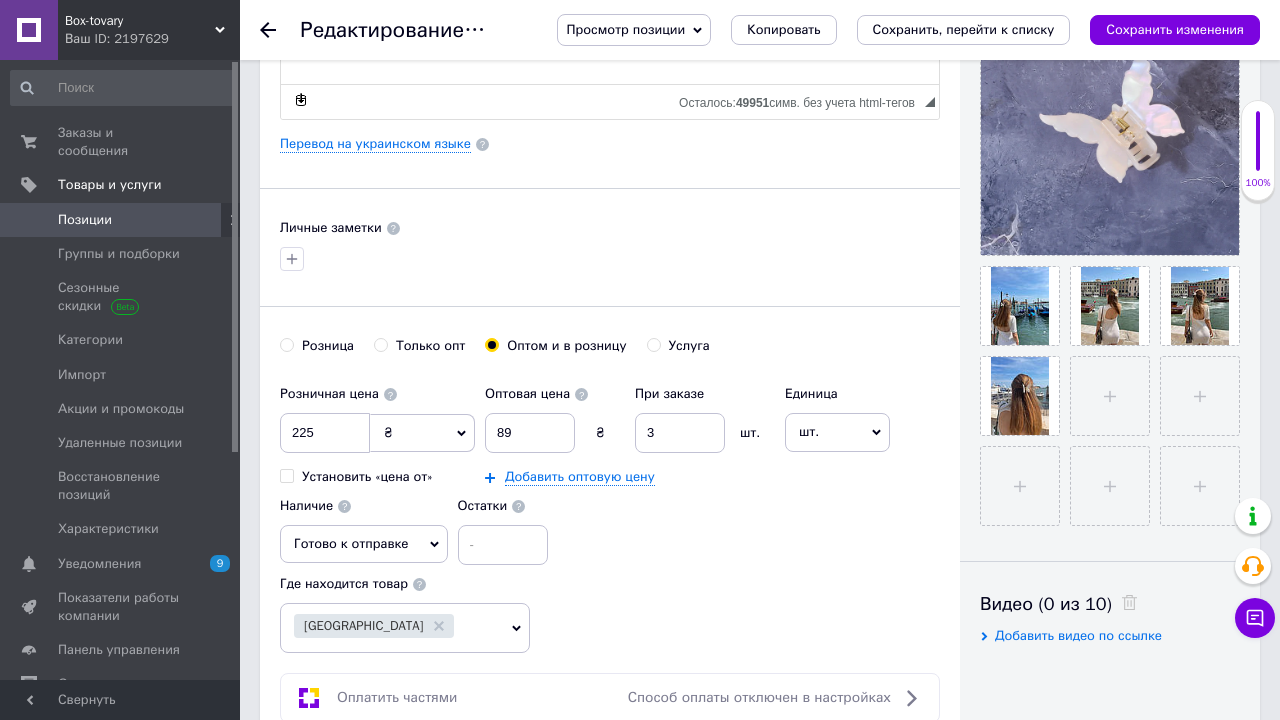 click on "Розничная цена 225 ₴ $ € CHF £ ¥ PLN ₸ MDL HUF KGS CN¥ TRY ₩ lei Установить «цена от» Оптовая цена 89 ₴ При заказе 3 шт. Добавить оптовую цену Единица шт. Популярное комплект упаковка кв.м пара м кг пог.м услуга т а автоцистерна ампула б баллон банка блистер бобина бочка бут бухта в ватт ведро выезд г г га гигакалория год гр/кв.м д дал два месяца день доза е еврокуб ед. к кВт канистра карат кв.дм кв.м кв.см кв.фут квартал кг кг/кв.м км колесо комплект коробка куб.дм куб.м л л лист м м мВт месяц мешок минута мл мм моток н набор неделя номер о объект п паллетоместо пара партия пач р с" at bounding box center (610, 470) 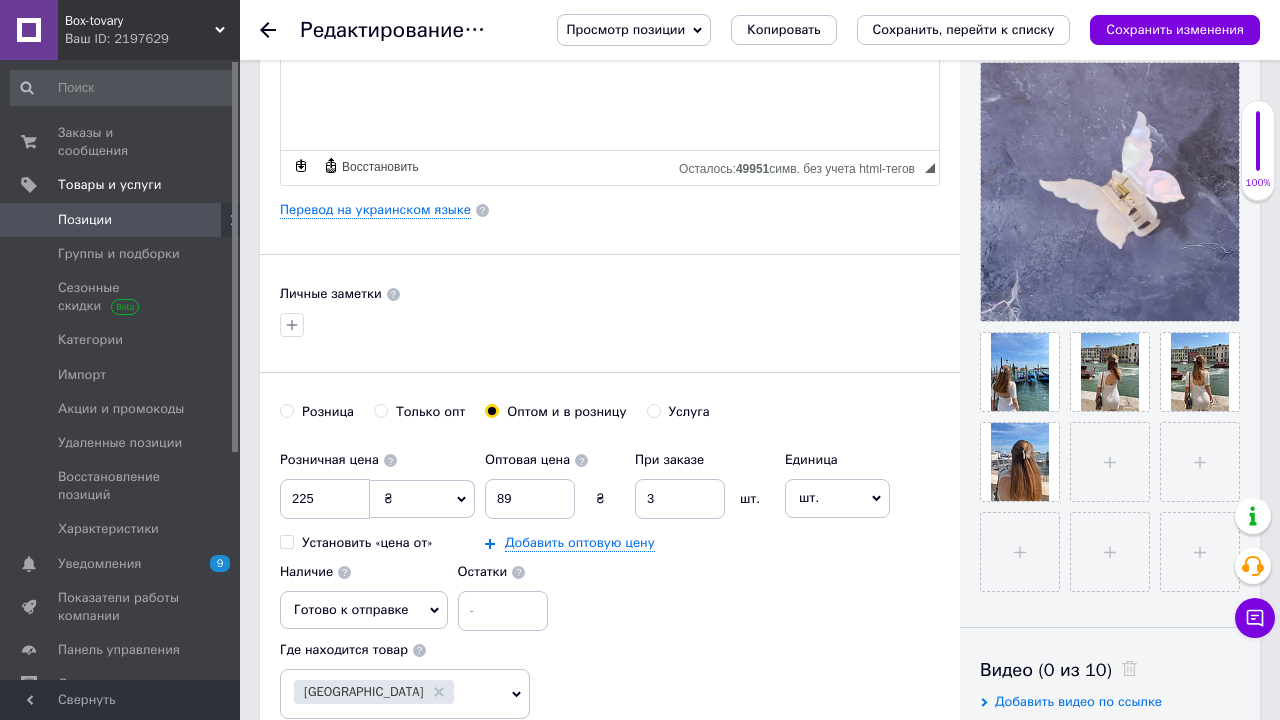 scroll, scrollTop: 411, scrollLeft: 0, axis: vertical 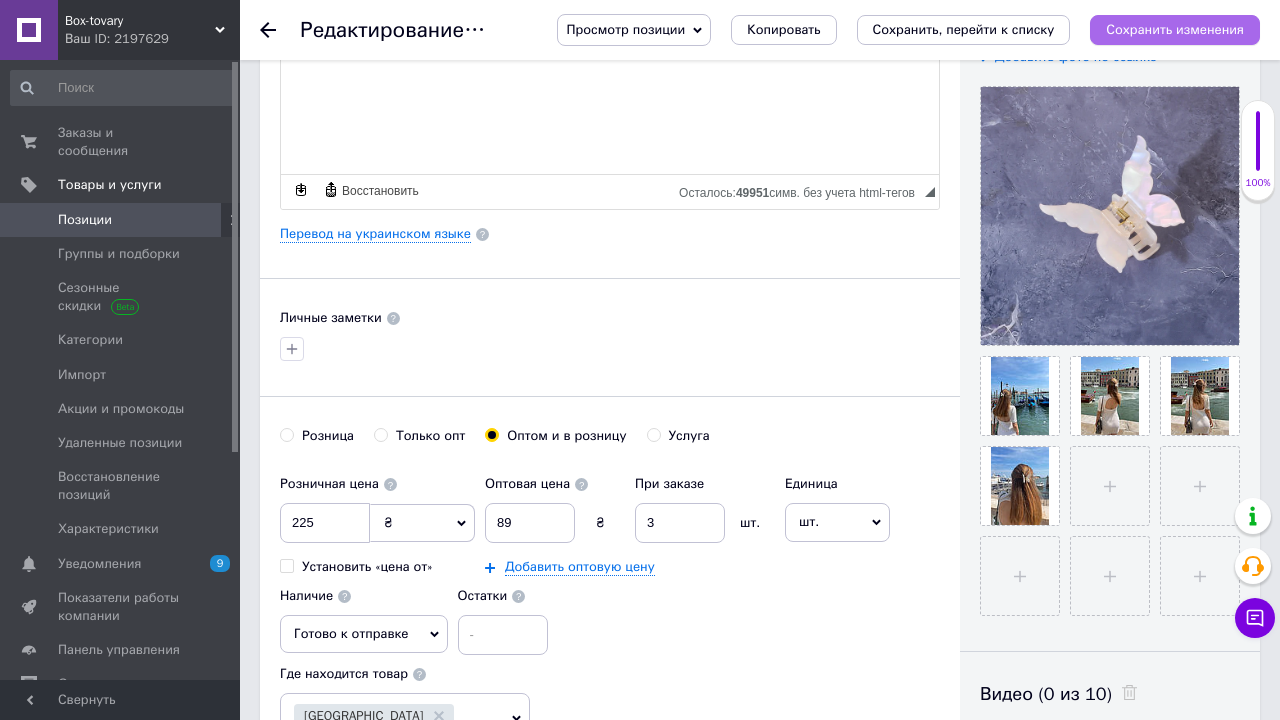 click on "Сохранить изменения" at bounding box center [1175, 30] 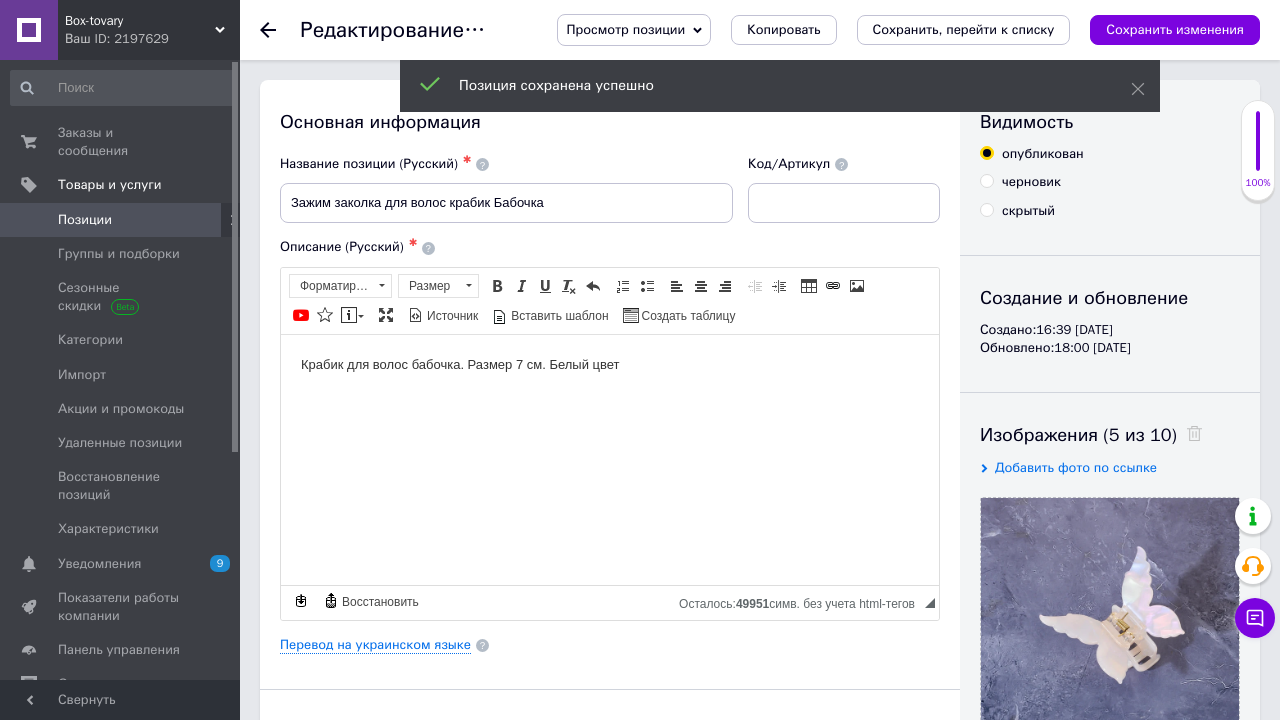 scroll, scrollTop: 0, scrollLeft: 0, axis: both 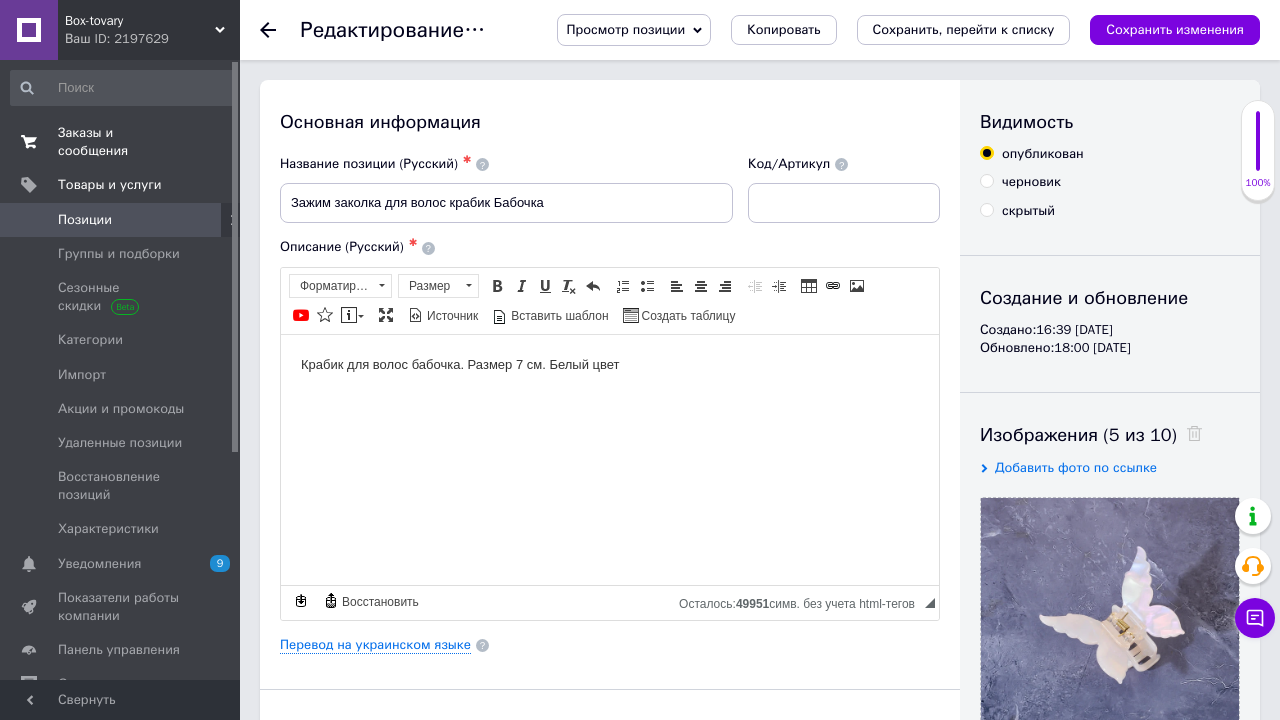 click on "0 0" at bounding box center [212, 142] 